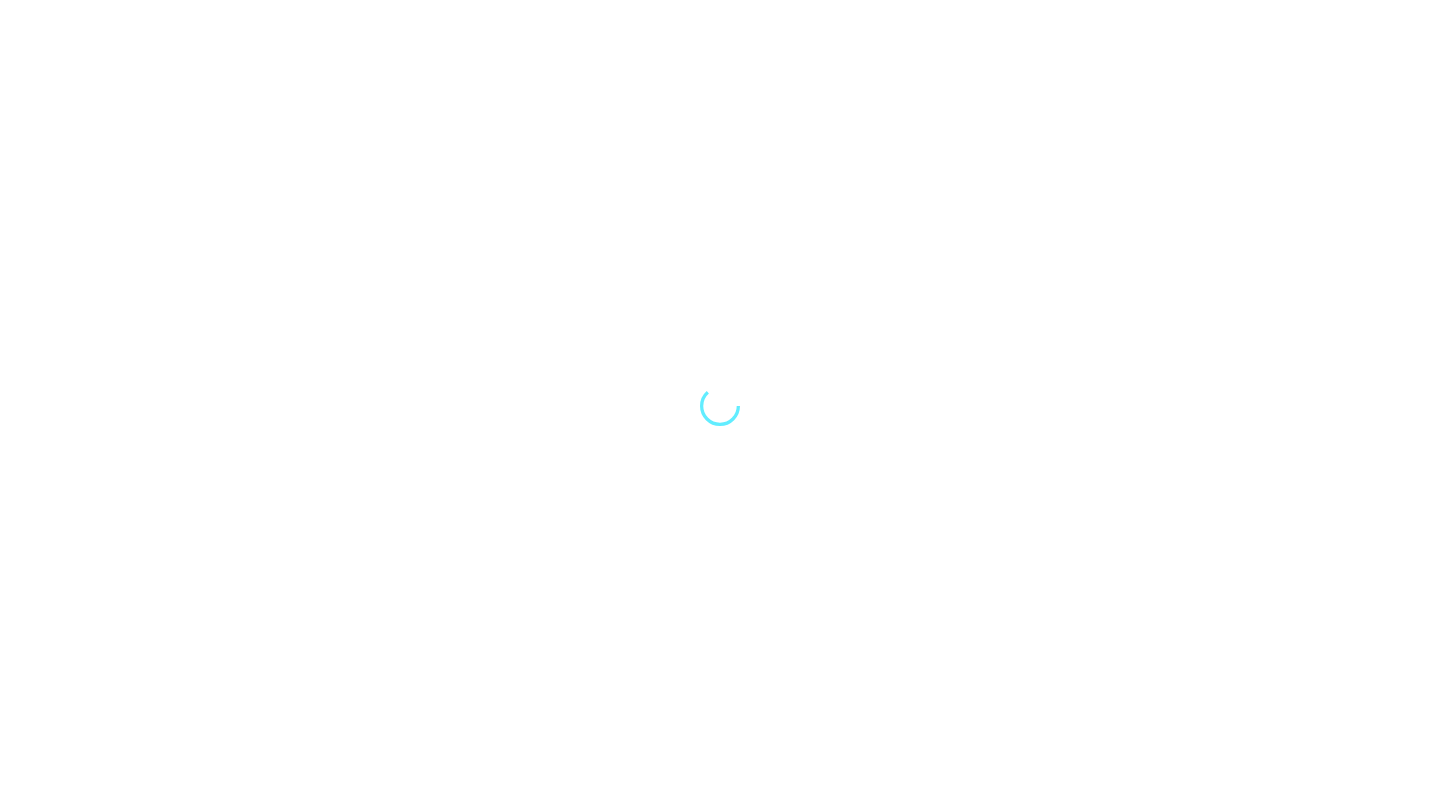 scroll, scrollTop: 0, scrollLeft: 0, axis: both 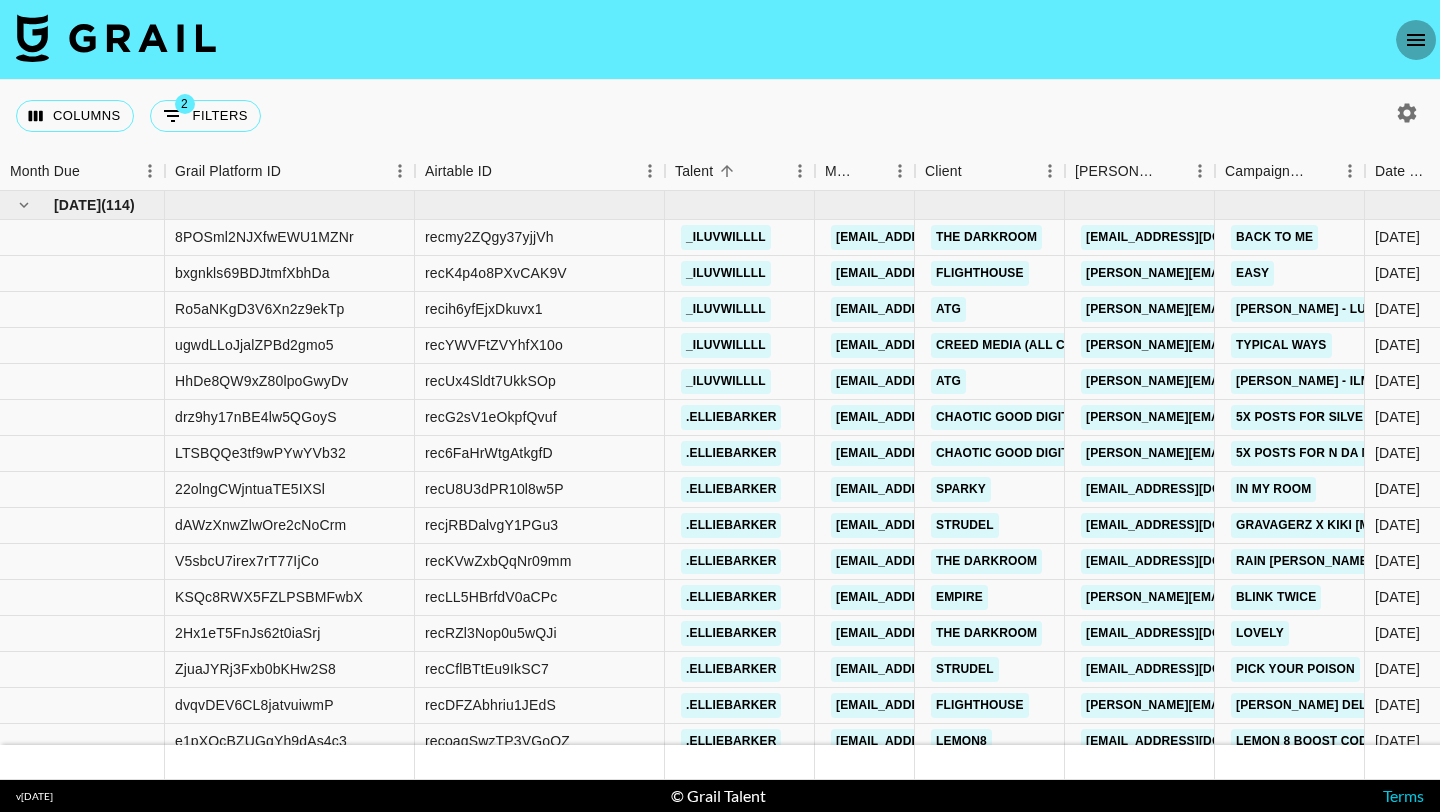 click 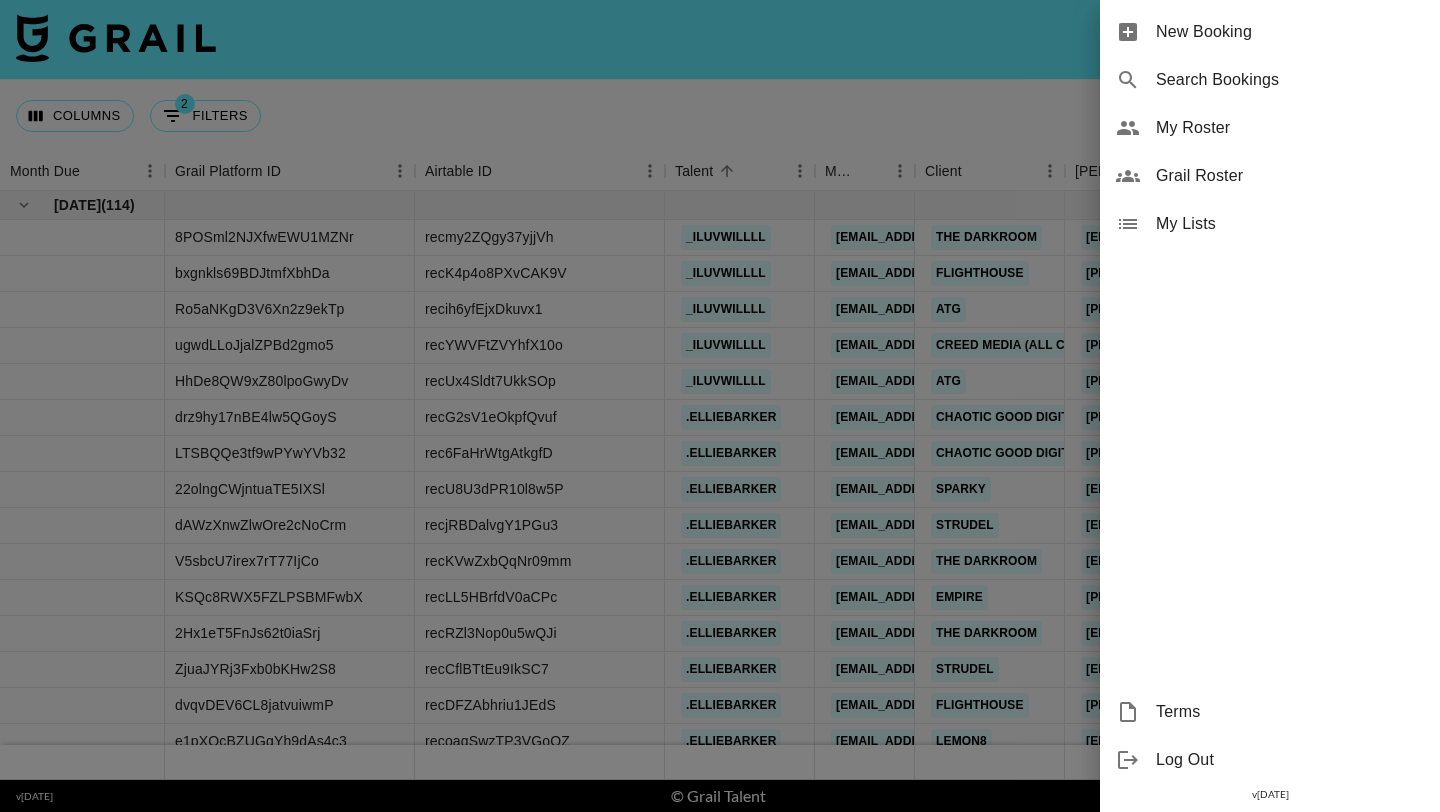 click on "New Booking" at bounding box center (1290, 32) 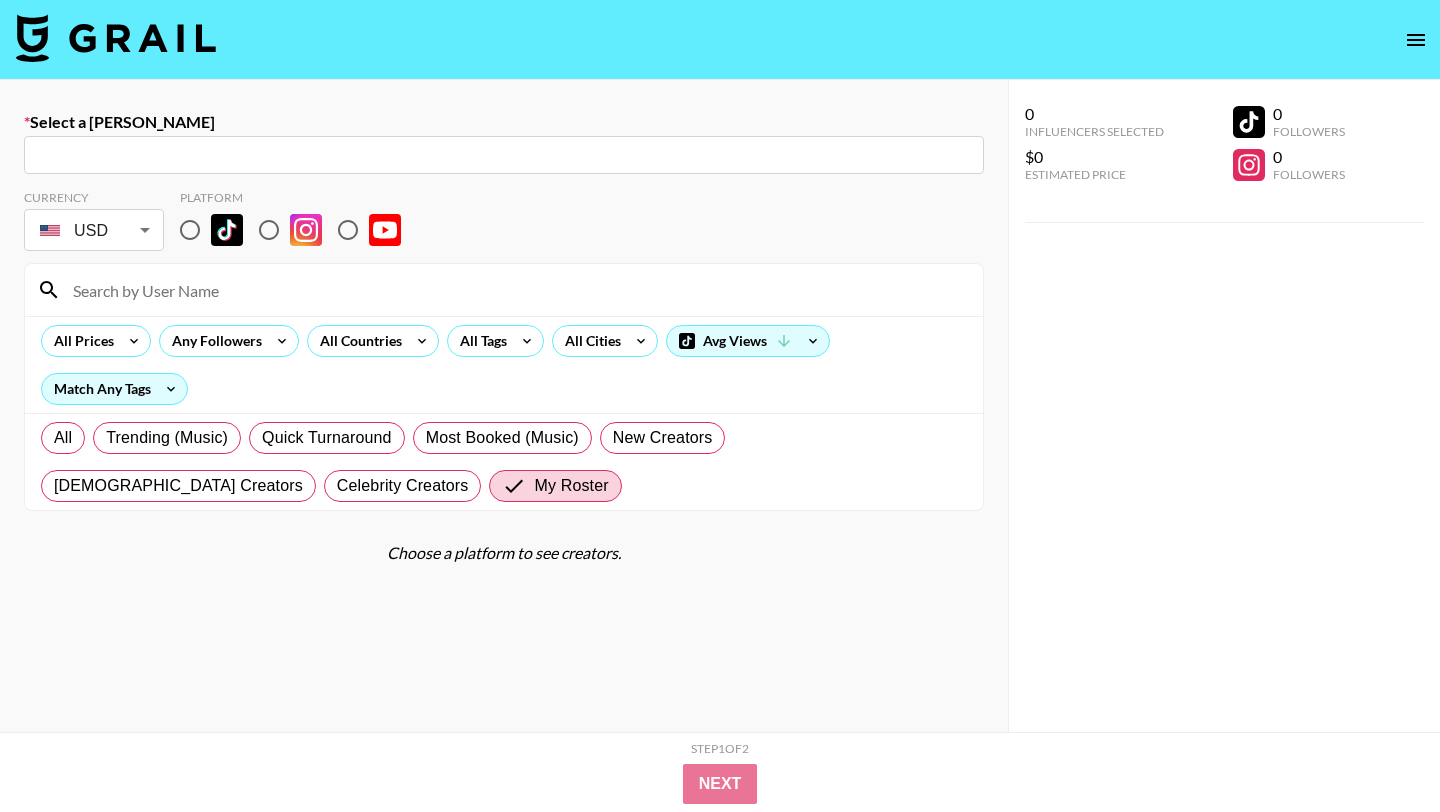 click at bounding box center [504, 155] 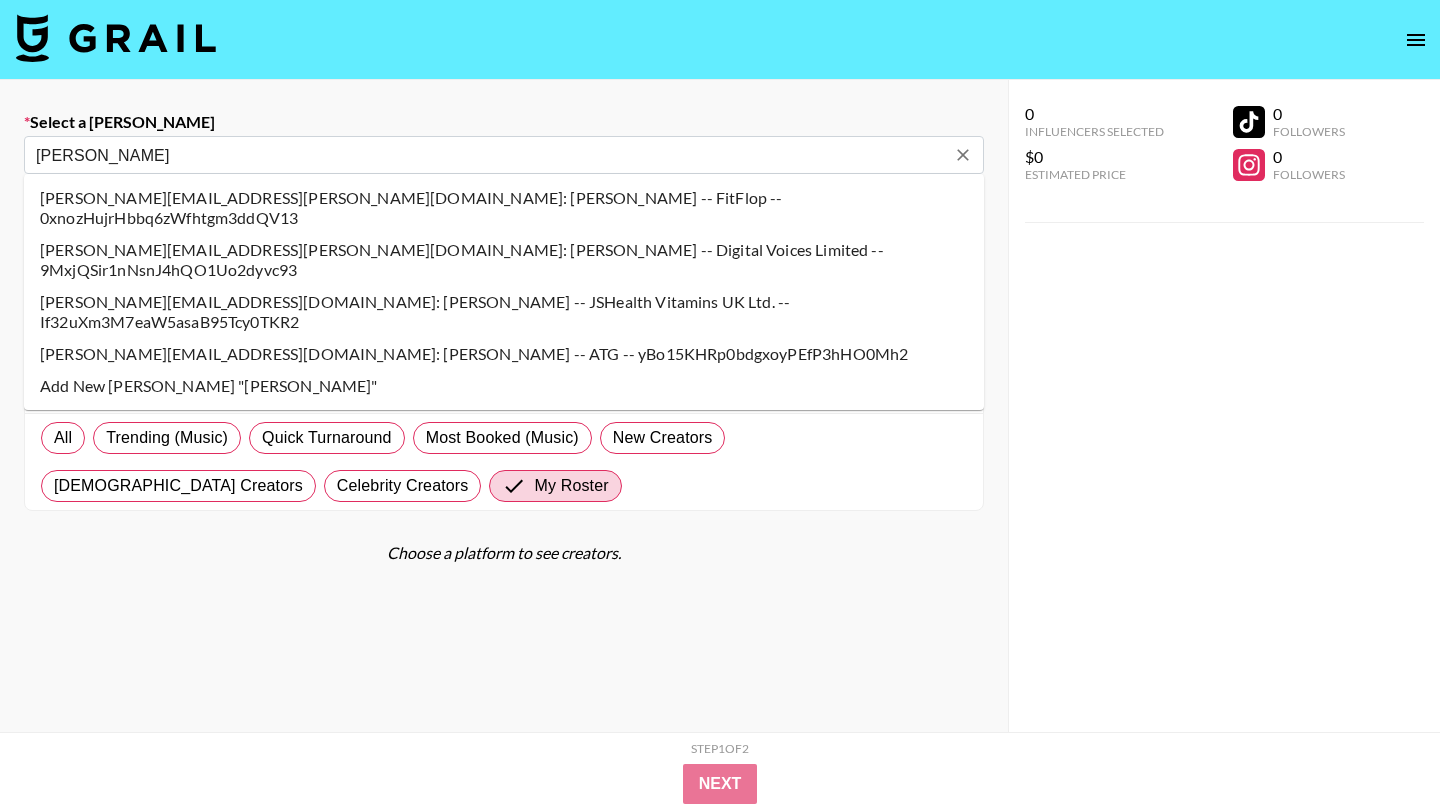 type on "eleanor@atggroup.io: Eleanor Barsiasa -- ATG -- yBo15KHRp0bdgxoyPEfP3hHO0Mh2" 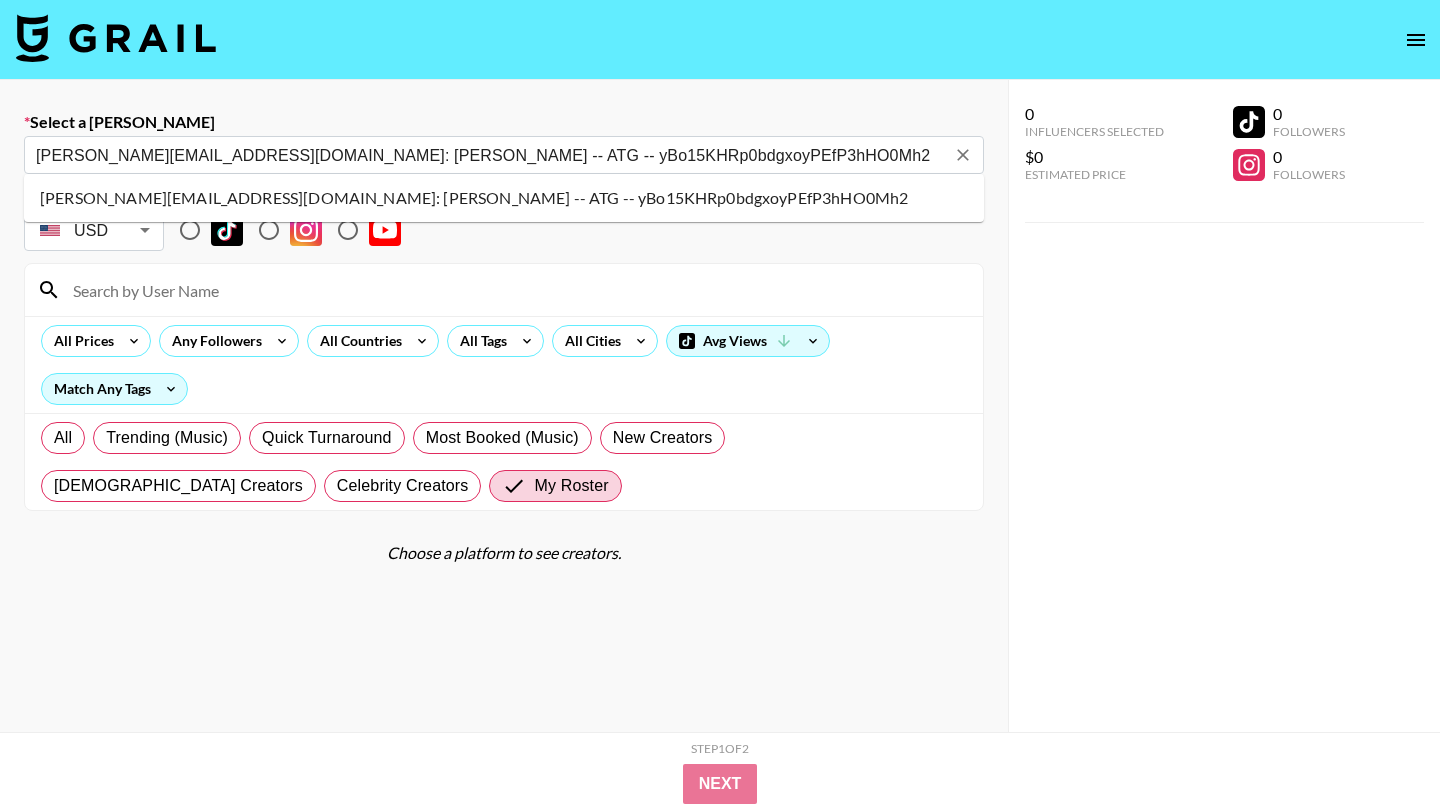 click on "eleanor@atggroup.io: Eleanor Barsiasa -- ATG -- yBo15KHRp0bdgxoyPEfP3hHO0Mh2" at bounding box center [504, 198] 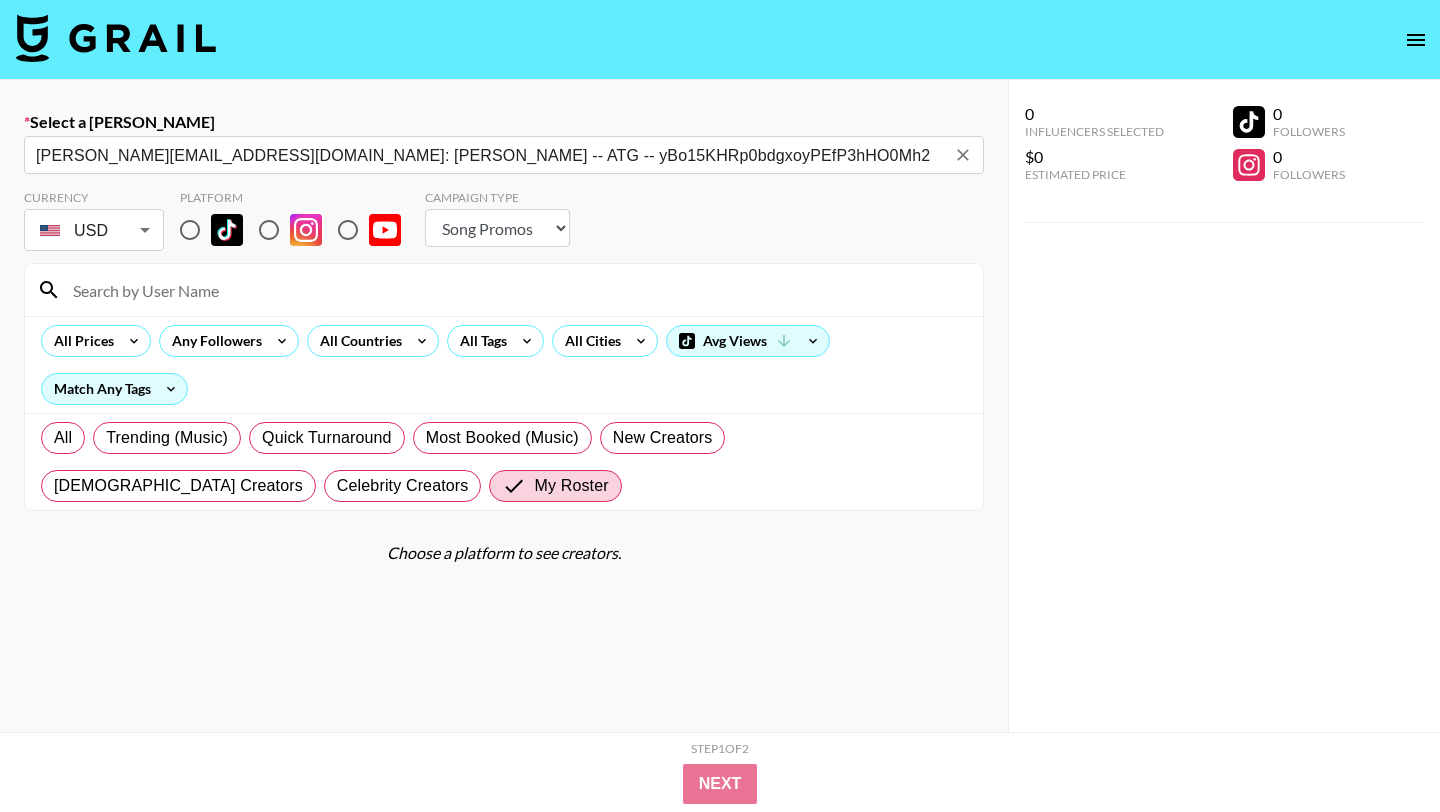 click at bounding box center (190, 230) 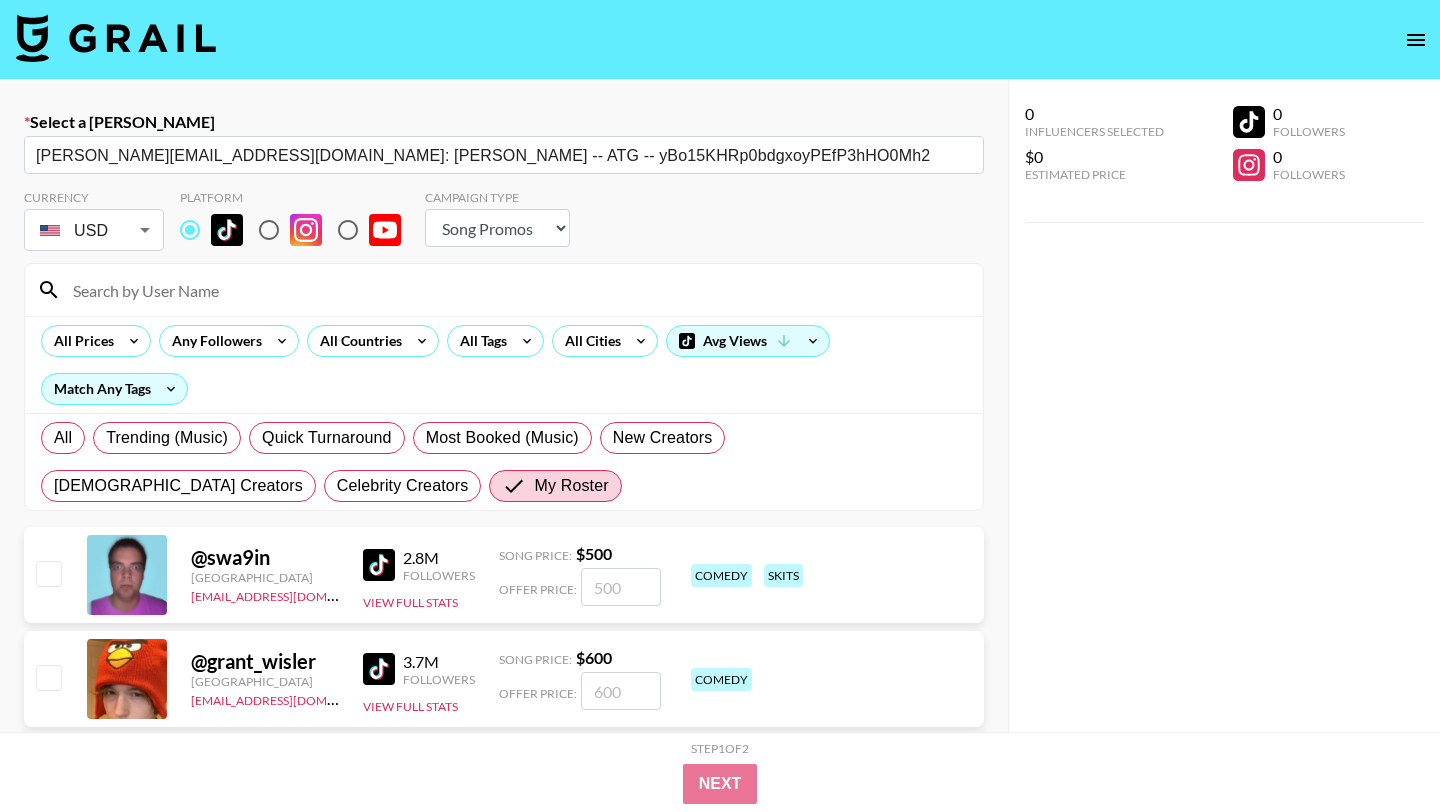 click at bounding box center (516, 290) 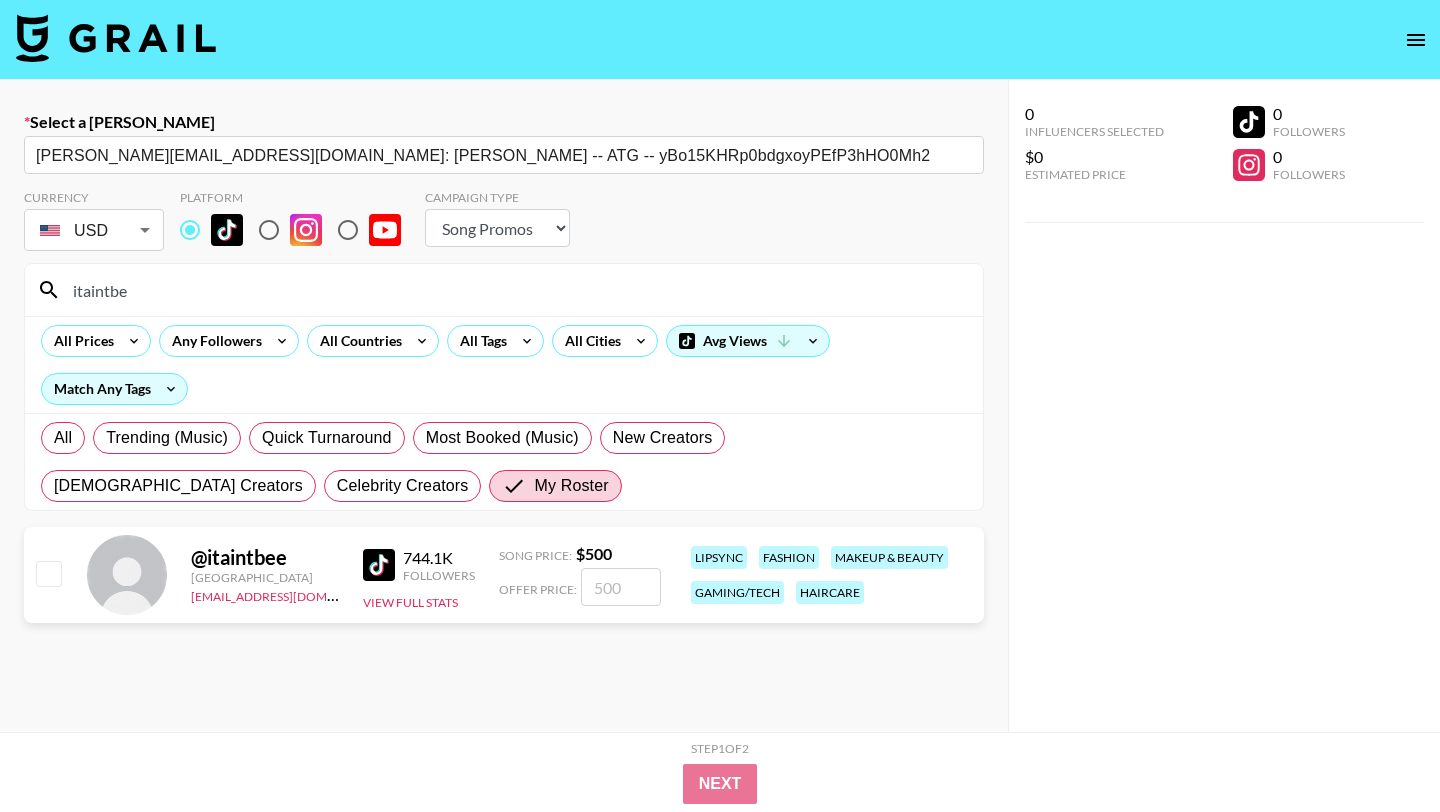 type on "itaintbe" 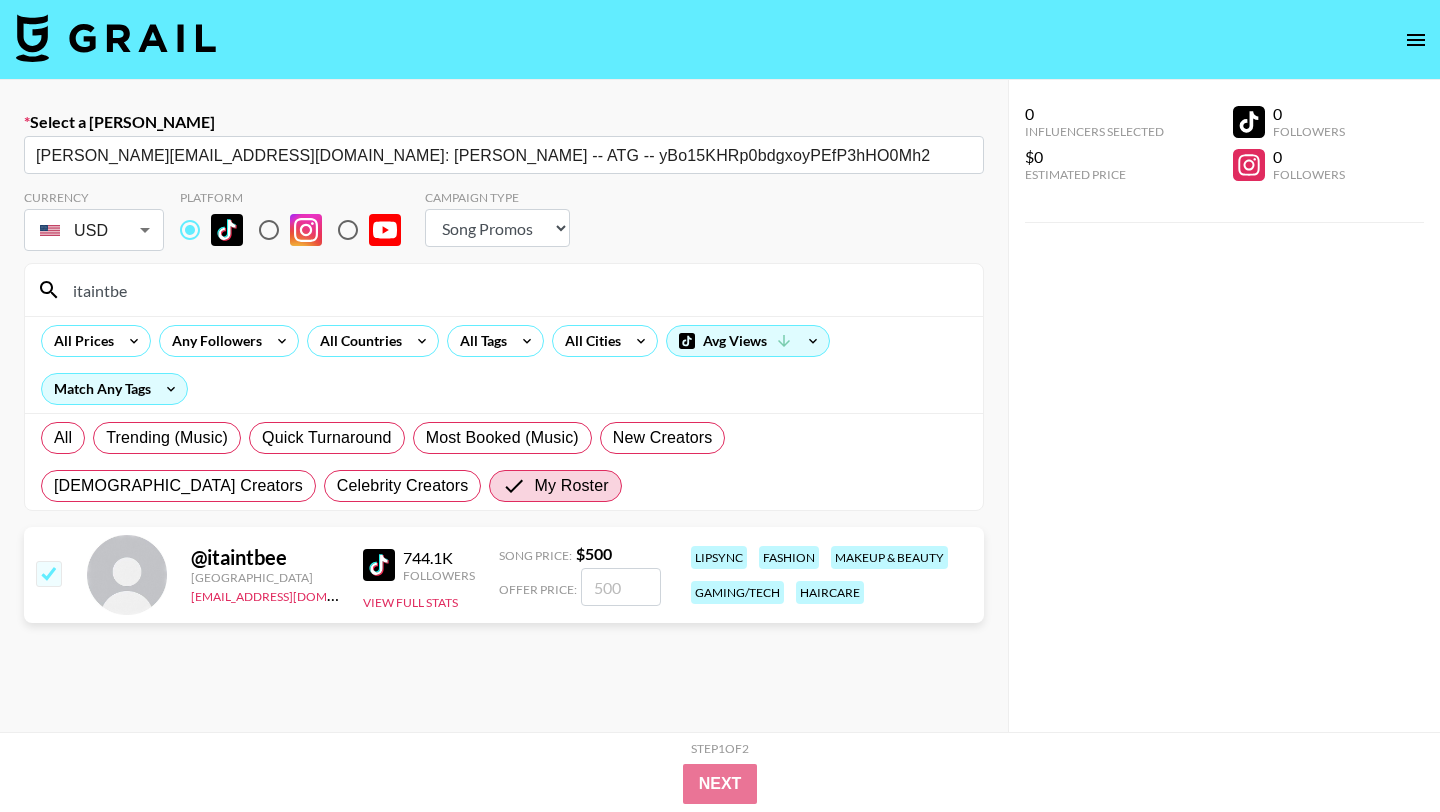 checkbox on "true" 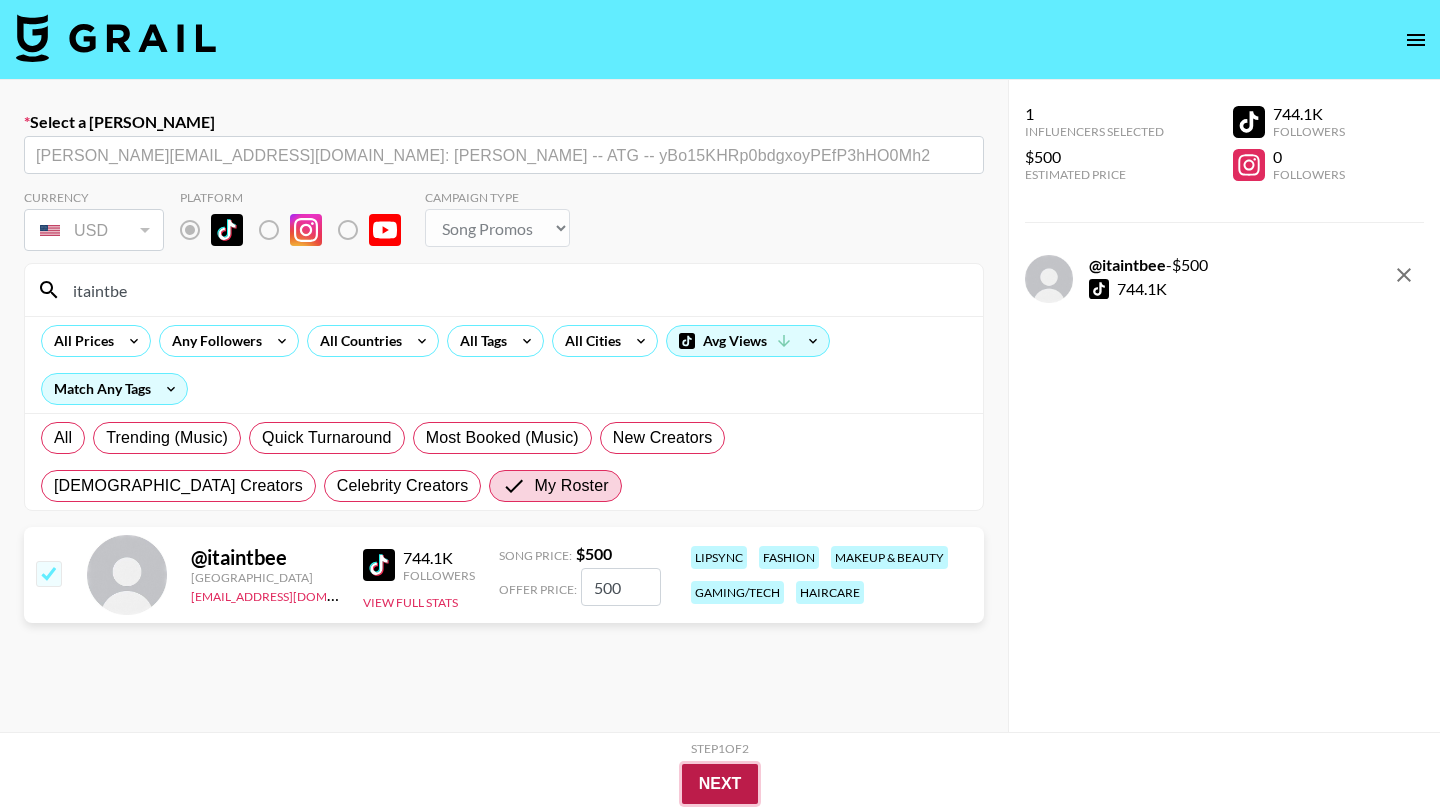 click on "Next" at bounding box center [720, 784] 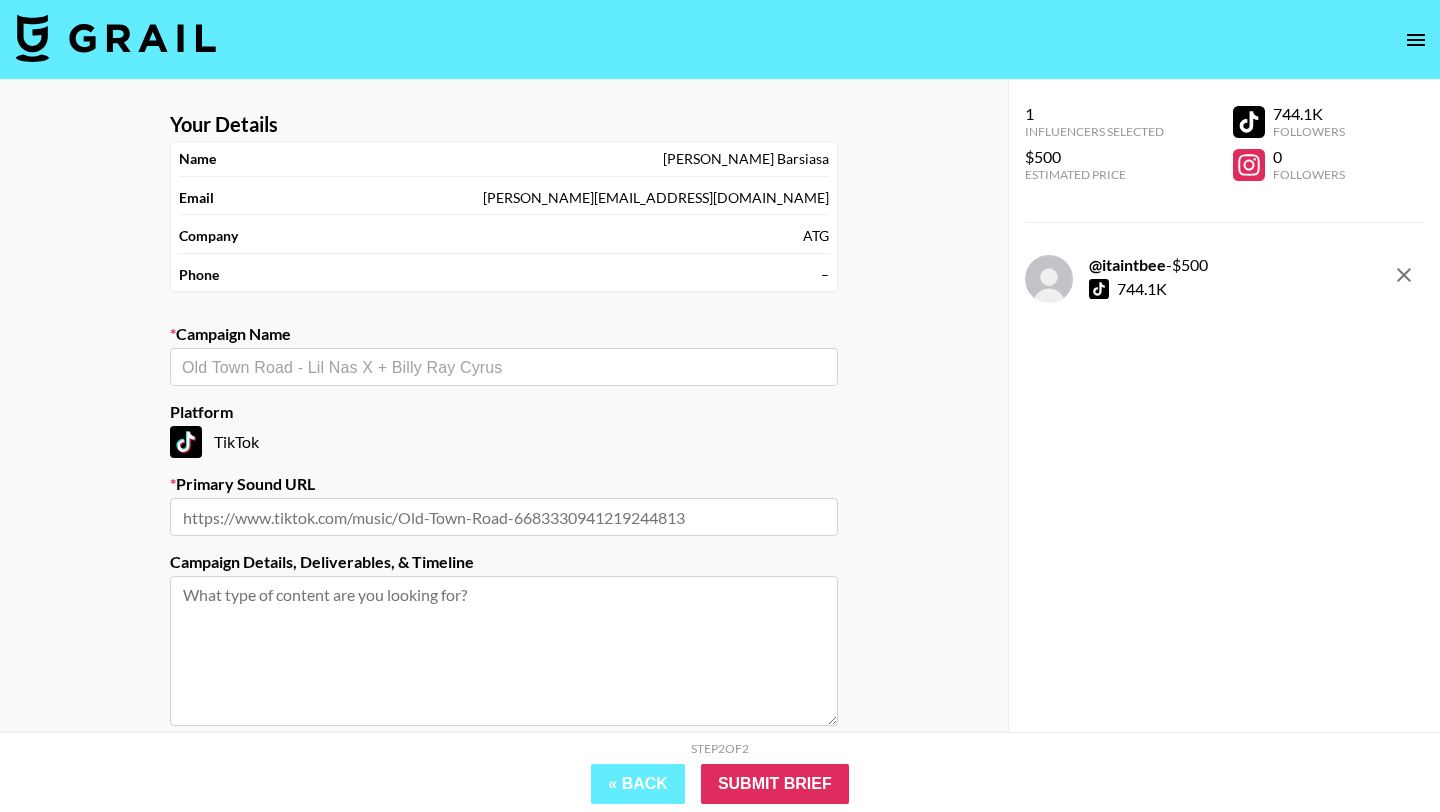 click on "​" at bounding box center [504, 367] 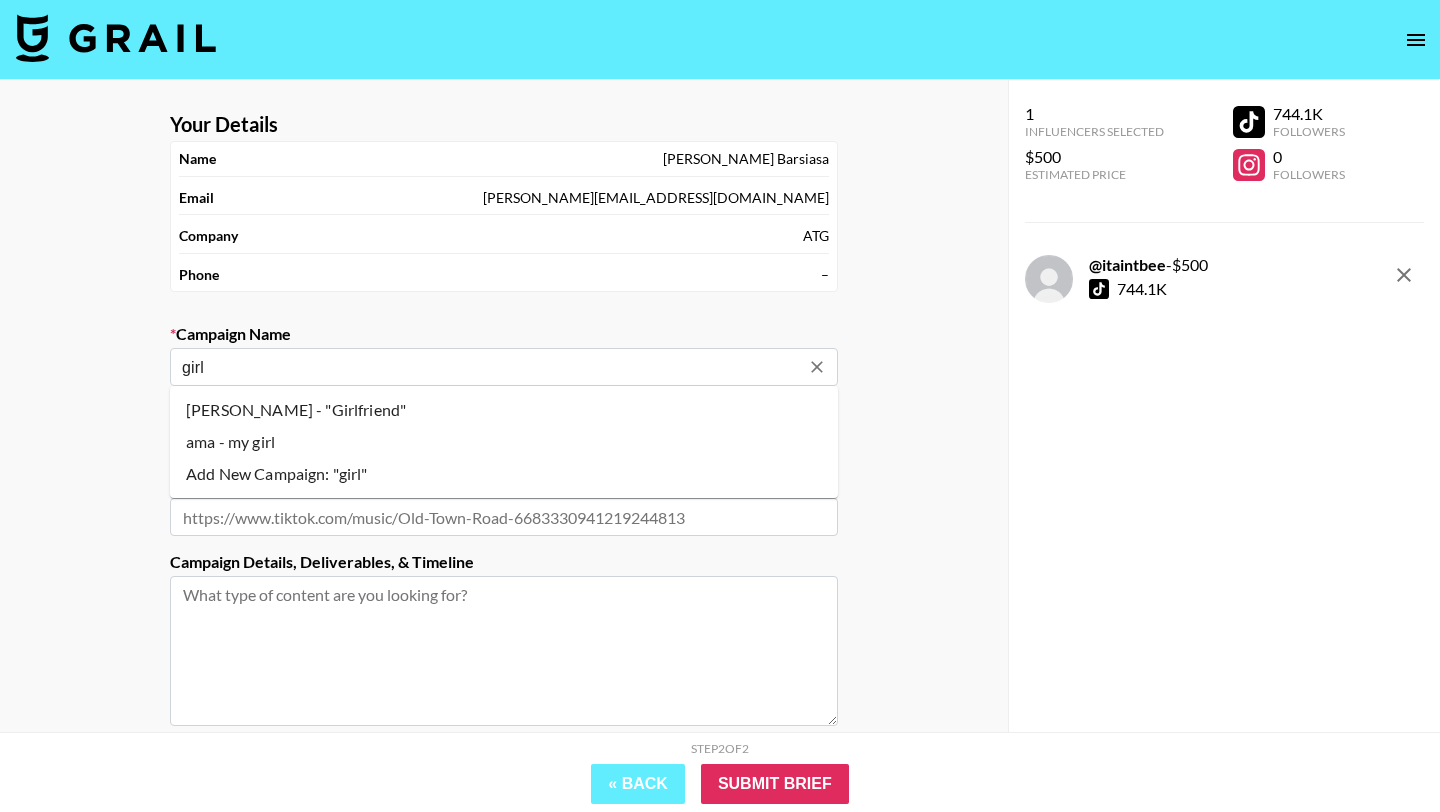 click on "ama - my girl" at bounding box center [504, 442] 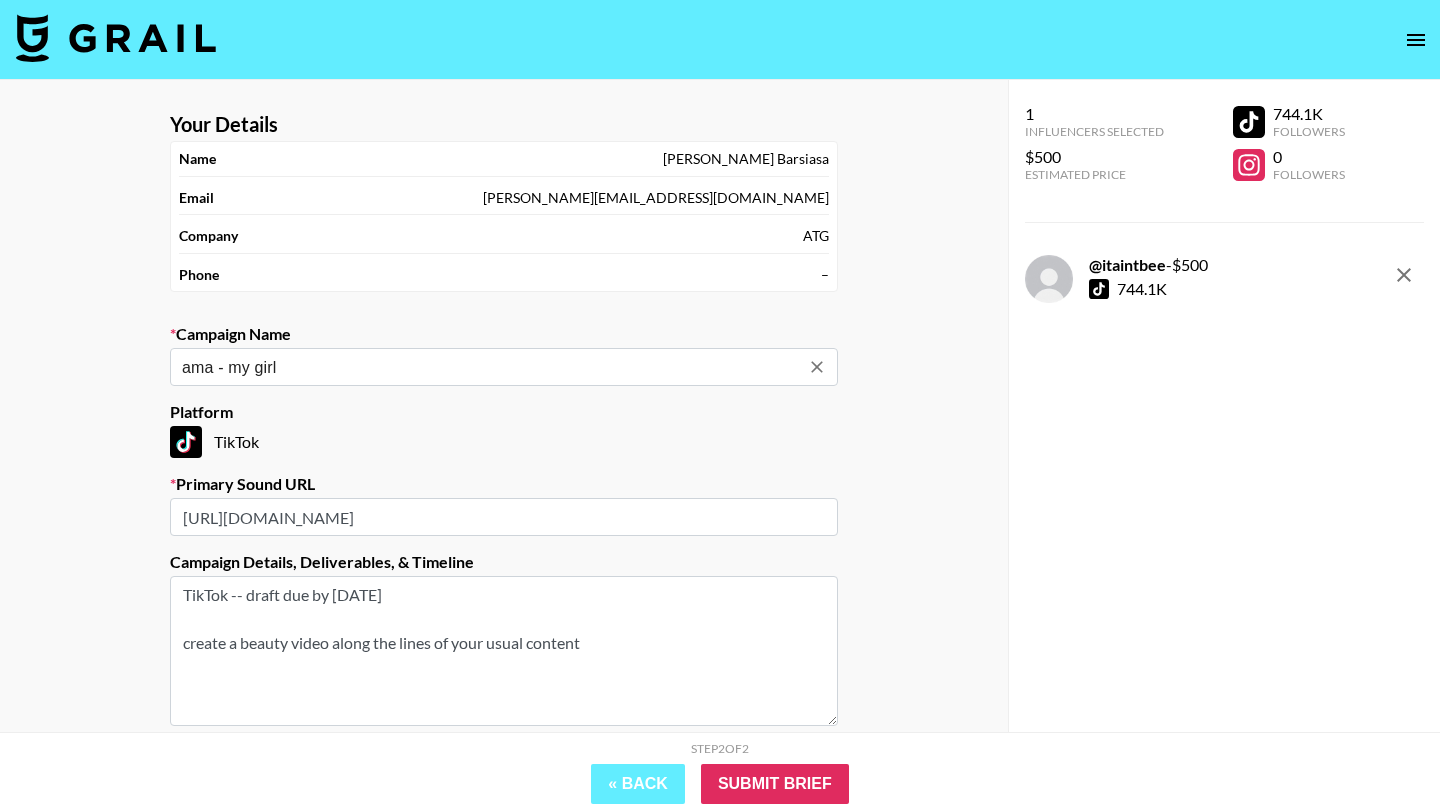 click at bounding box center (816, 367) 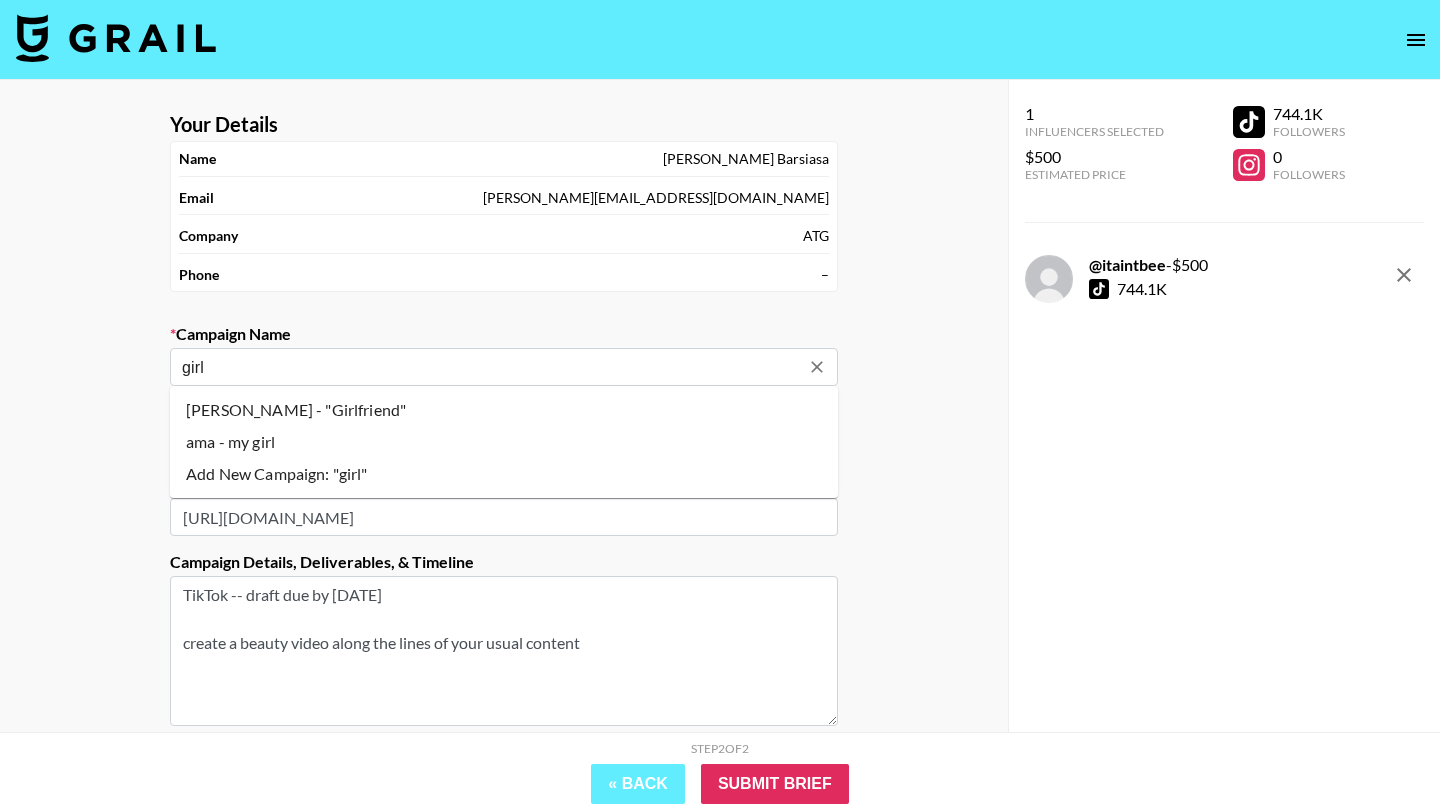 click on "Sean Garrett - "Girlfriend"" at bounding box center [504, 410] 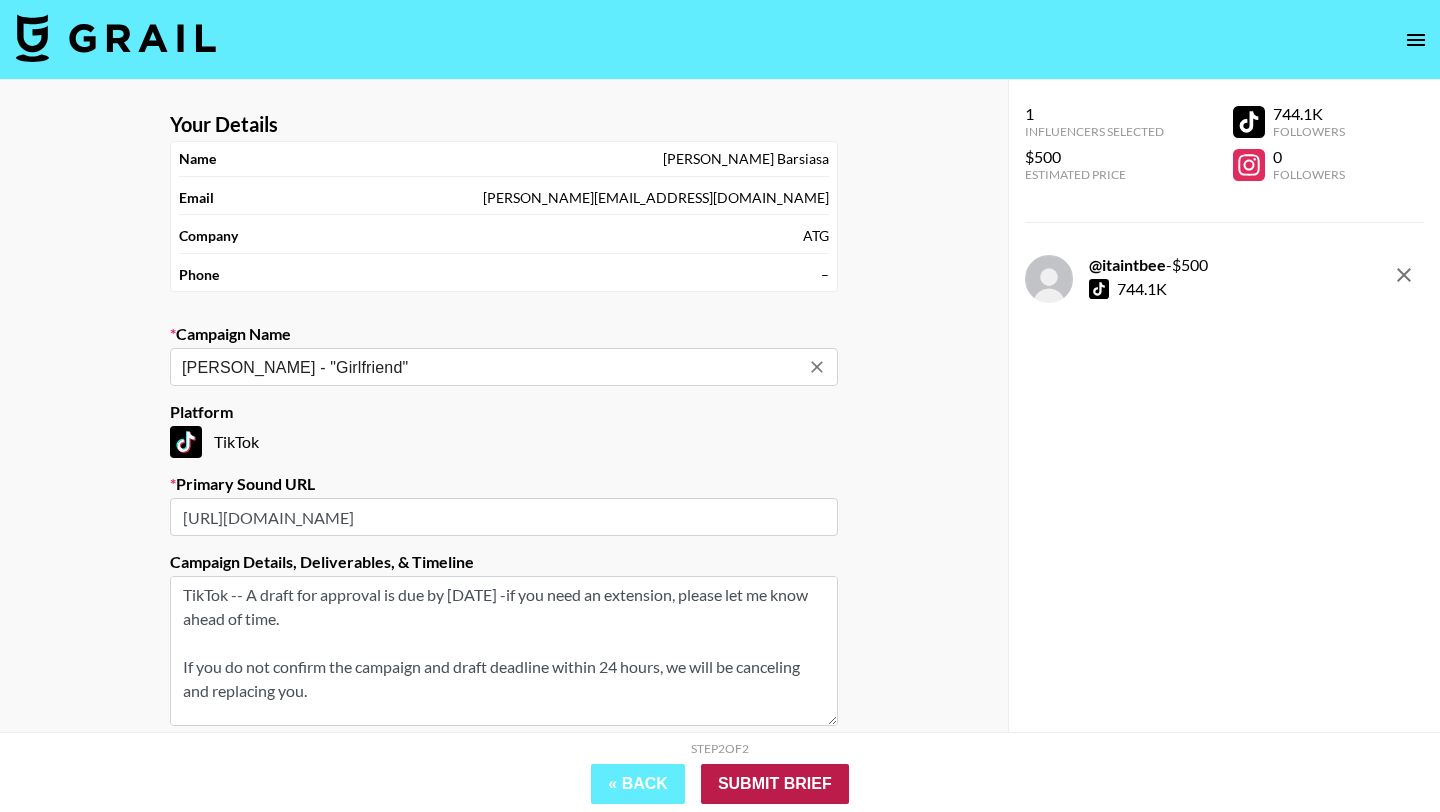 type on "Sean Garrett - "Girlfriend"" 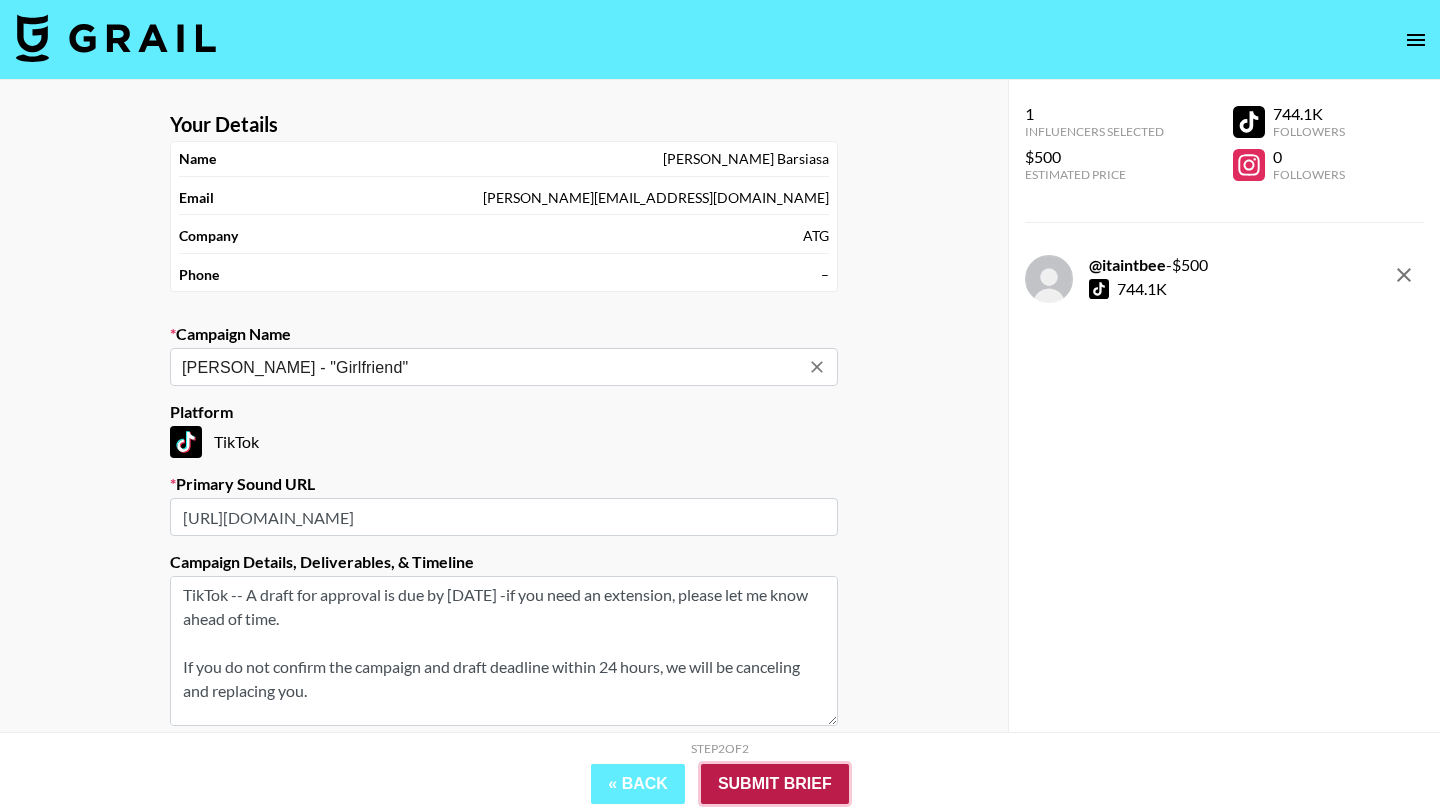 click on "Submit Brief" at bounding box center [775, 784] 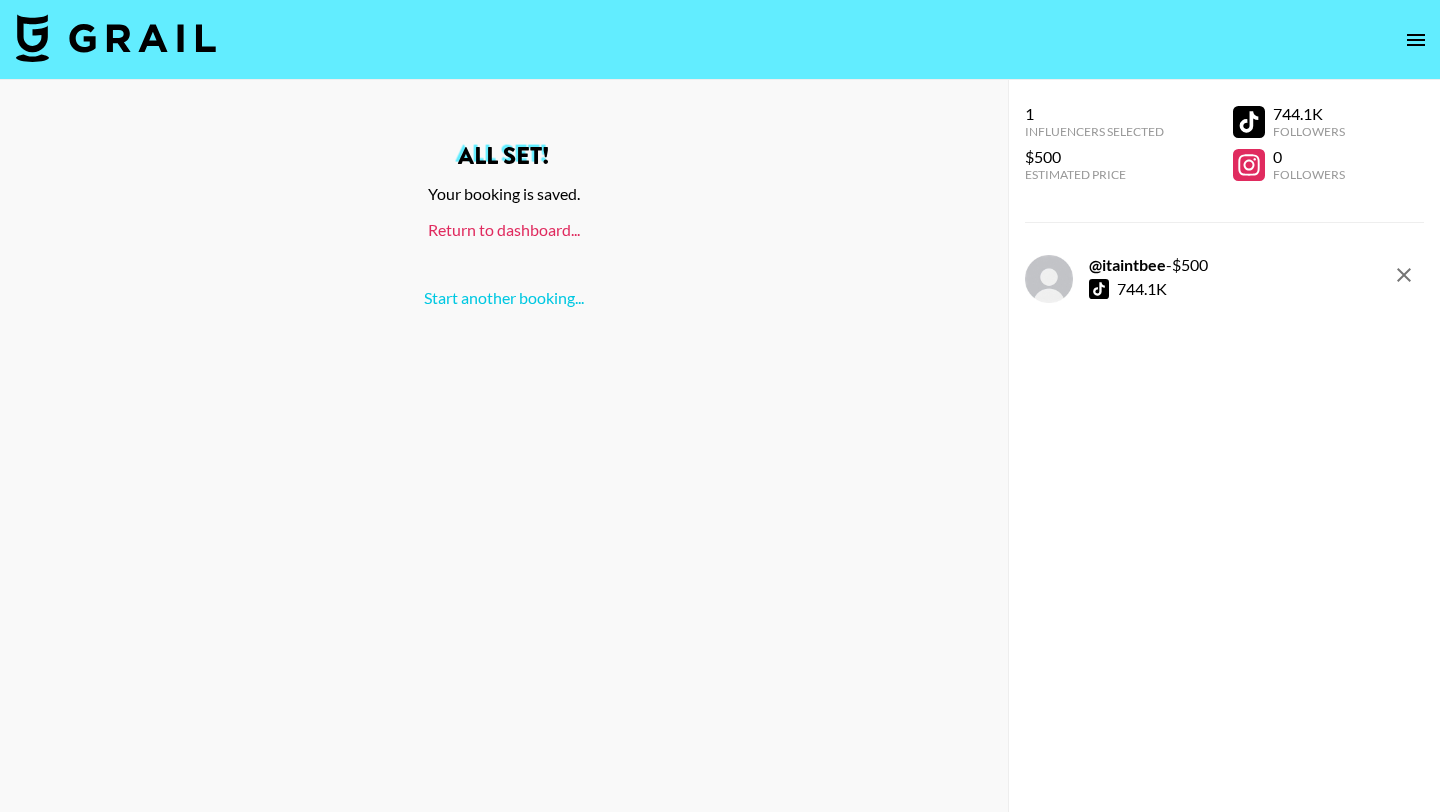 click on "Return to dashboard..." at bounding box center [504, 229] 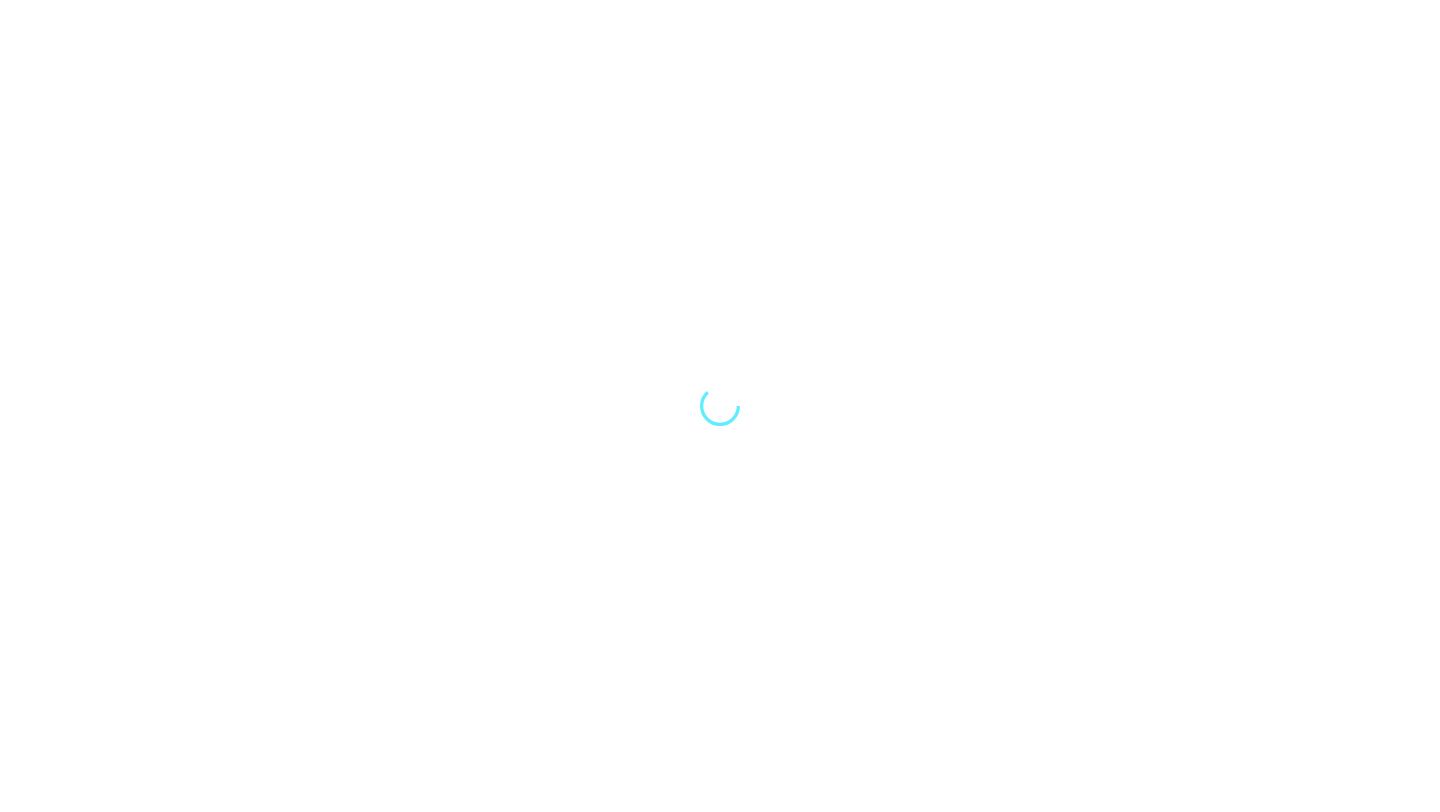 scroll, scrollTop: 0, scrollLeft: 0, axis: both 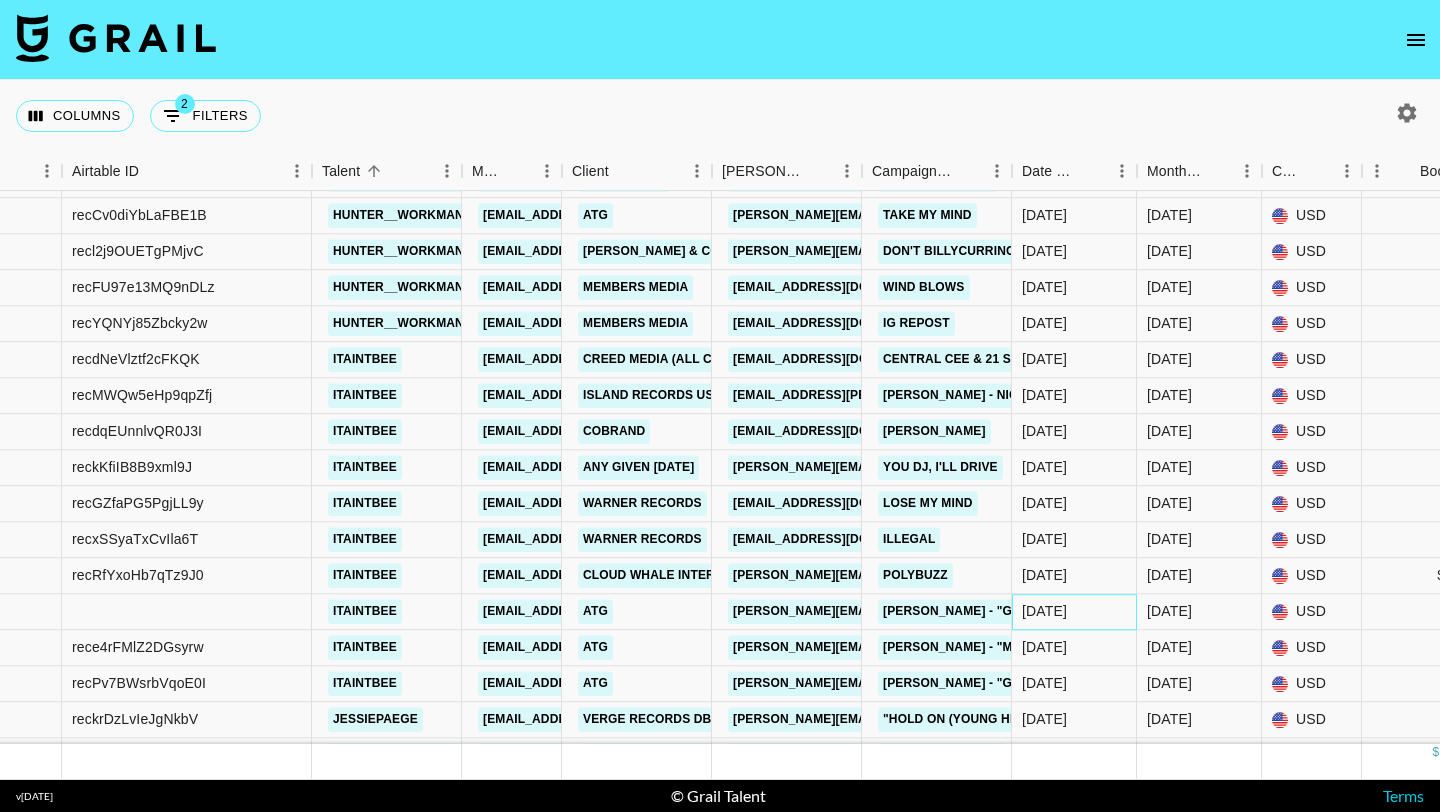 click on "7/23/2025" at bounding box center [1044, 612] 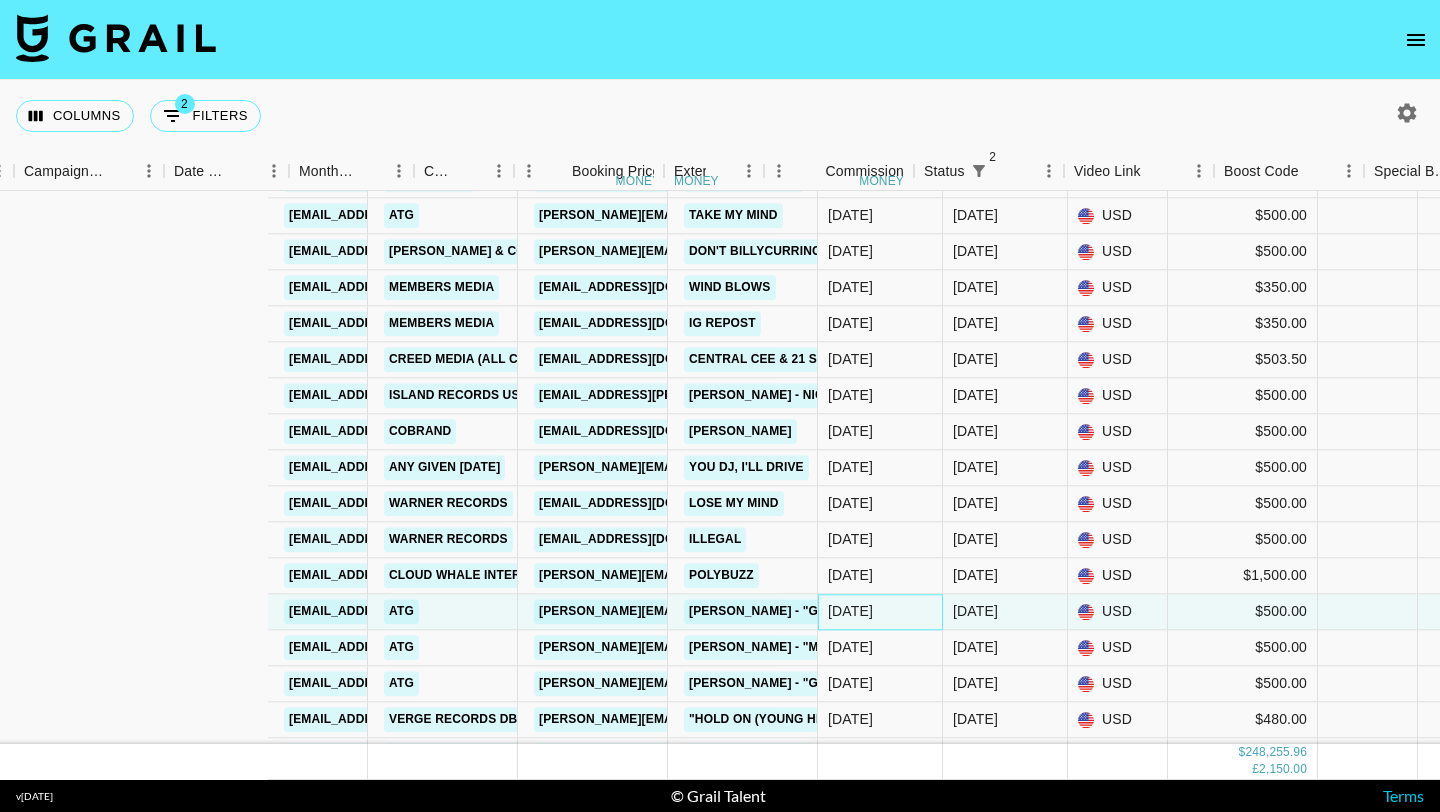 scroll, scrollTop: 15854, scrollLeft: 1261, axis: both 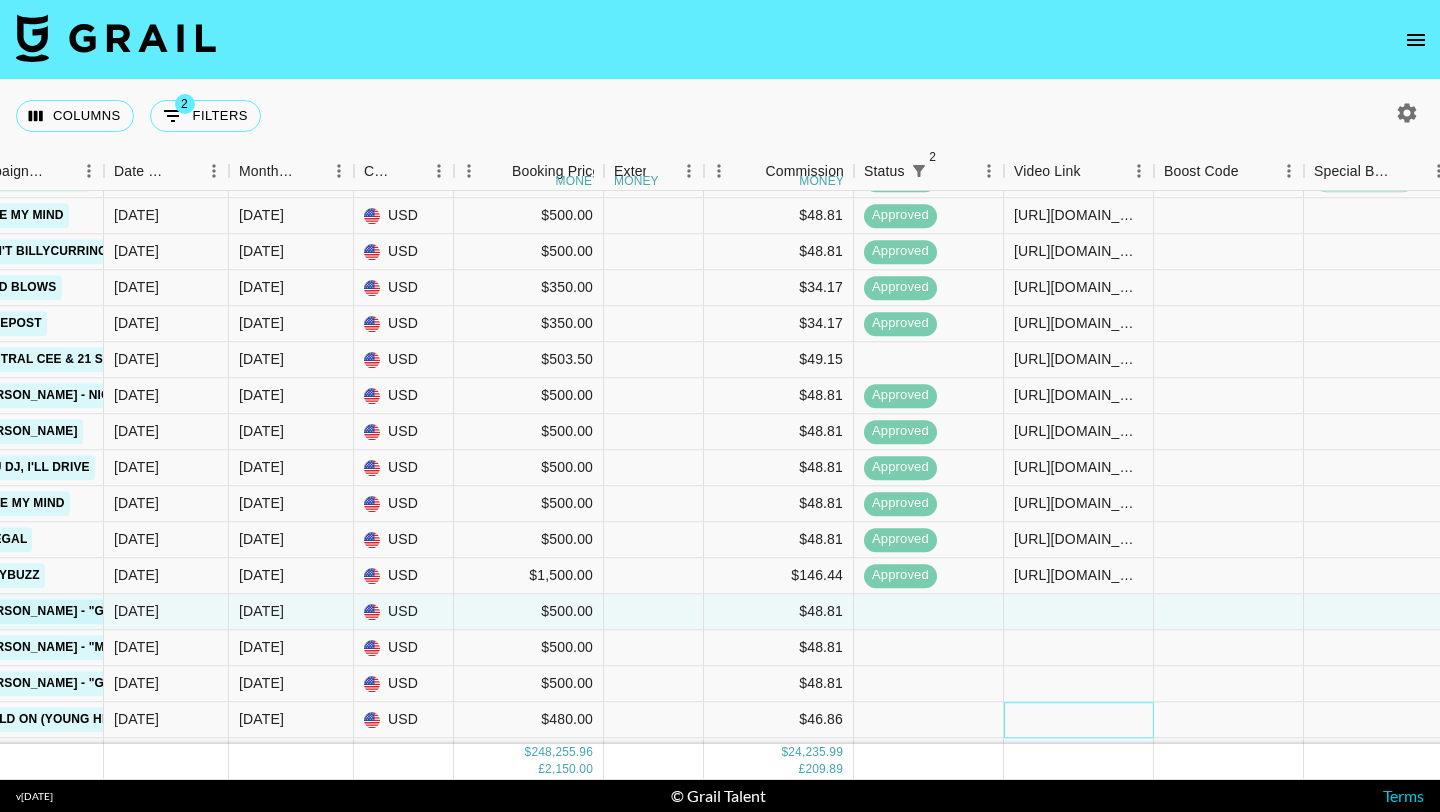 click at bounding box center [1079, 720] 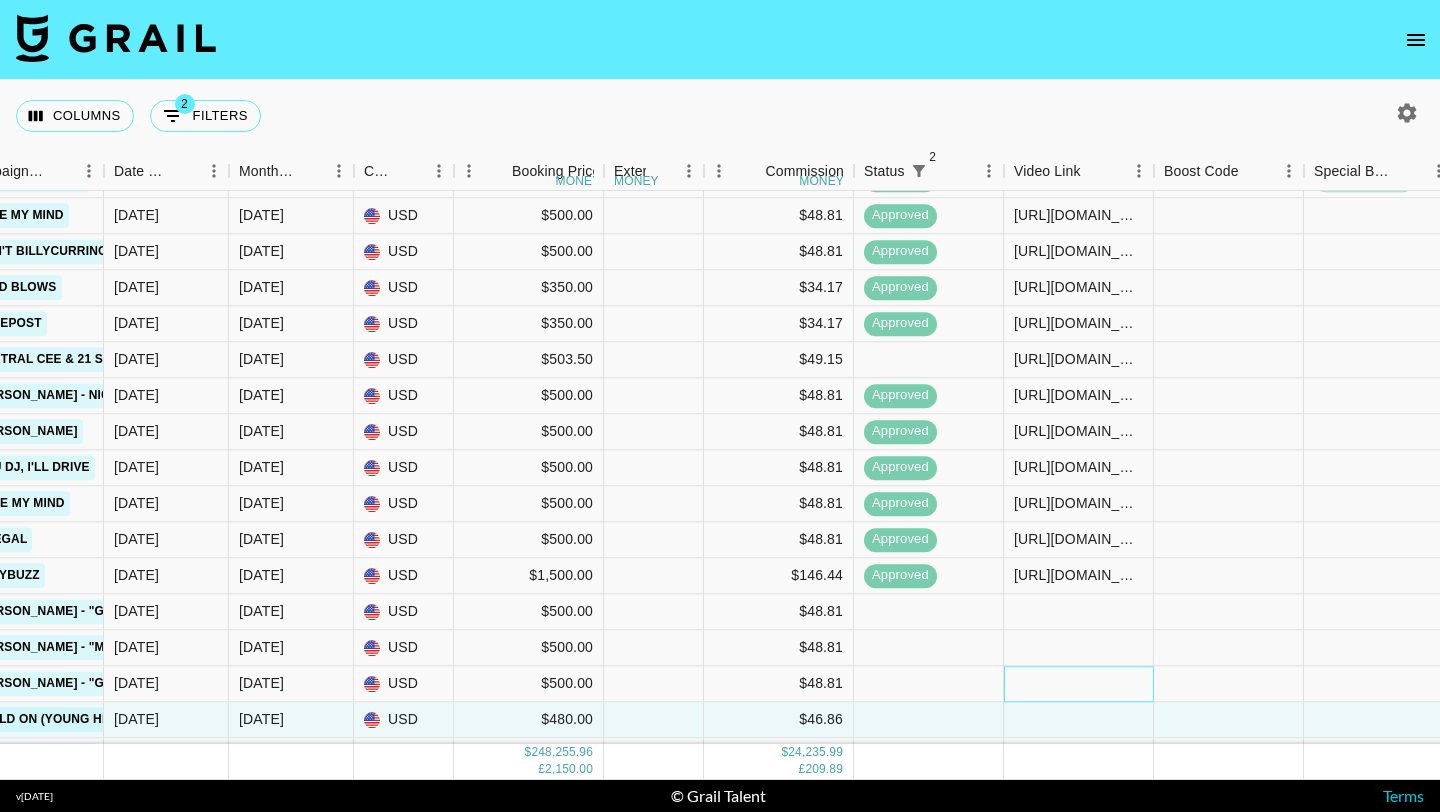 click at bounding box center (1079, 684) 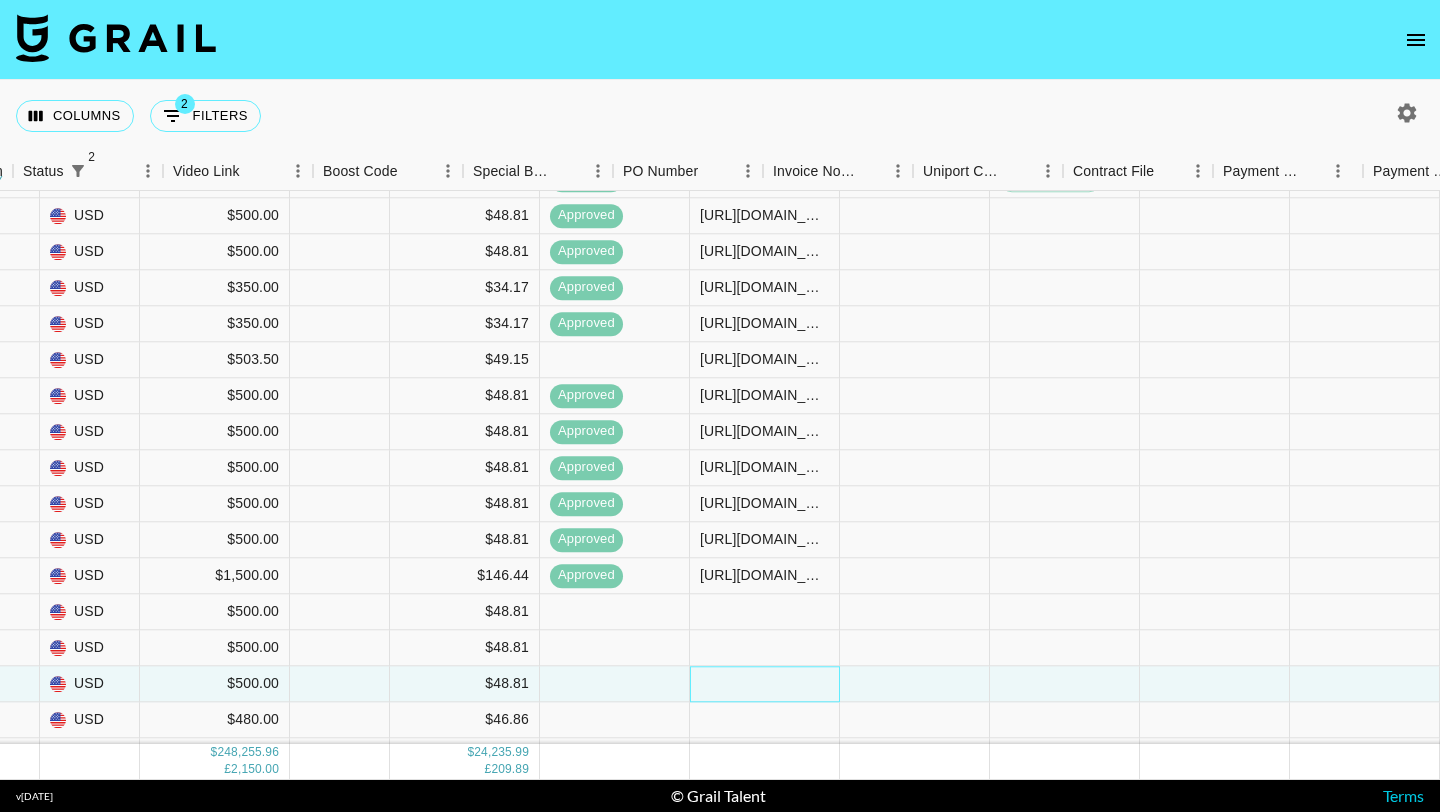 scroll, scrollTop: 15854, scrollLeft: 2405, axis: both 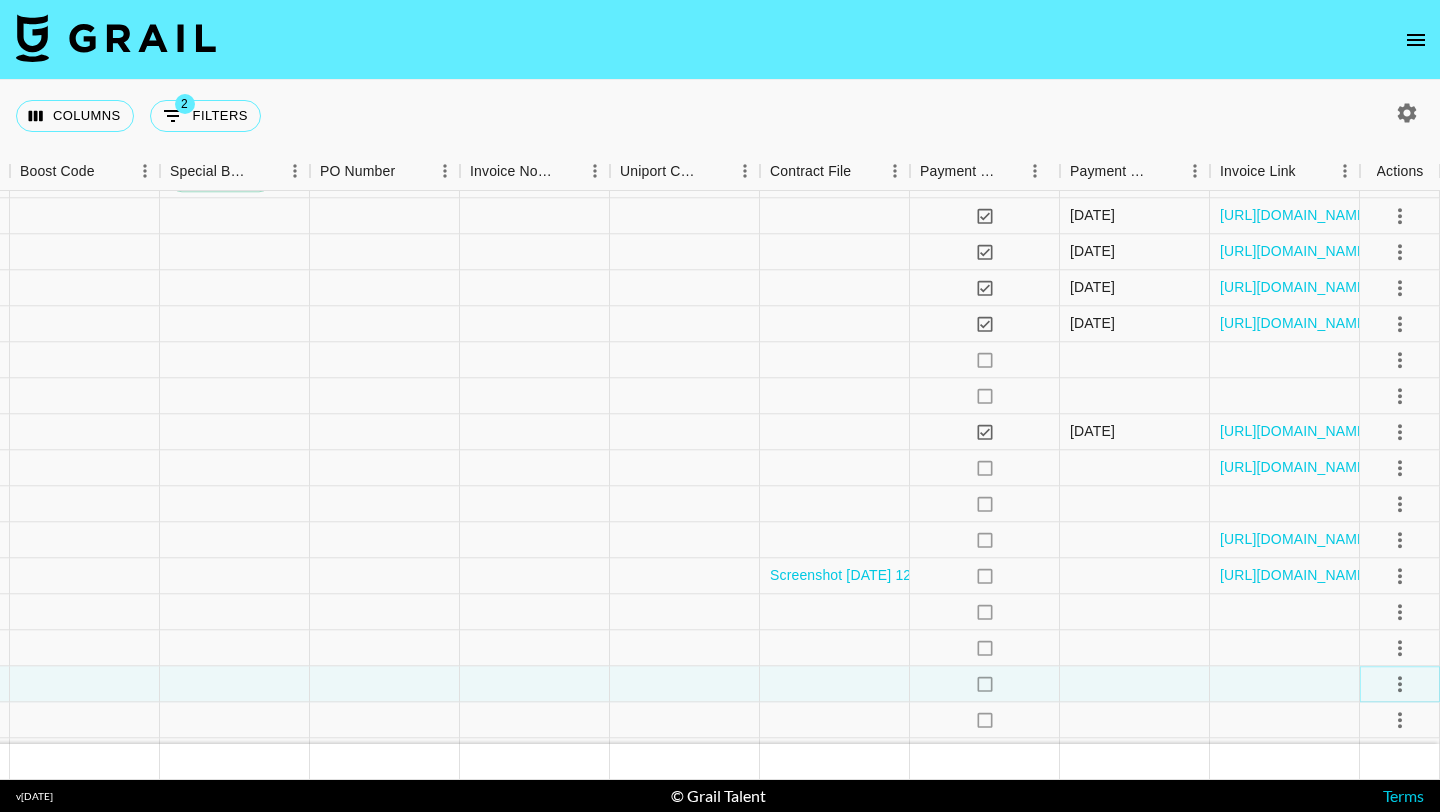 click 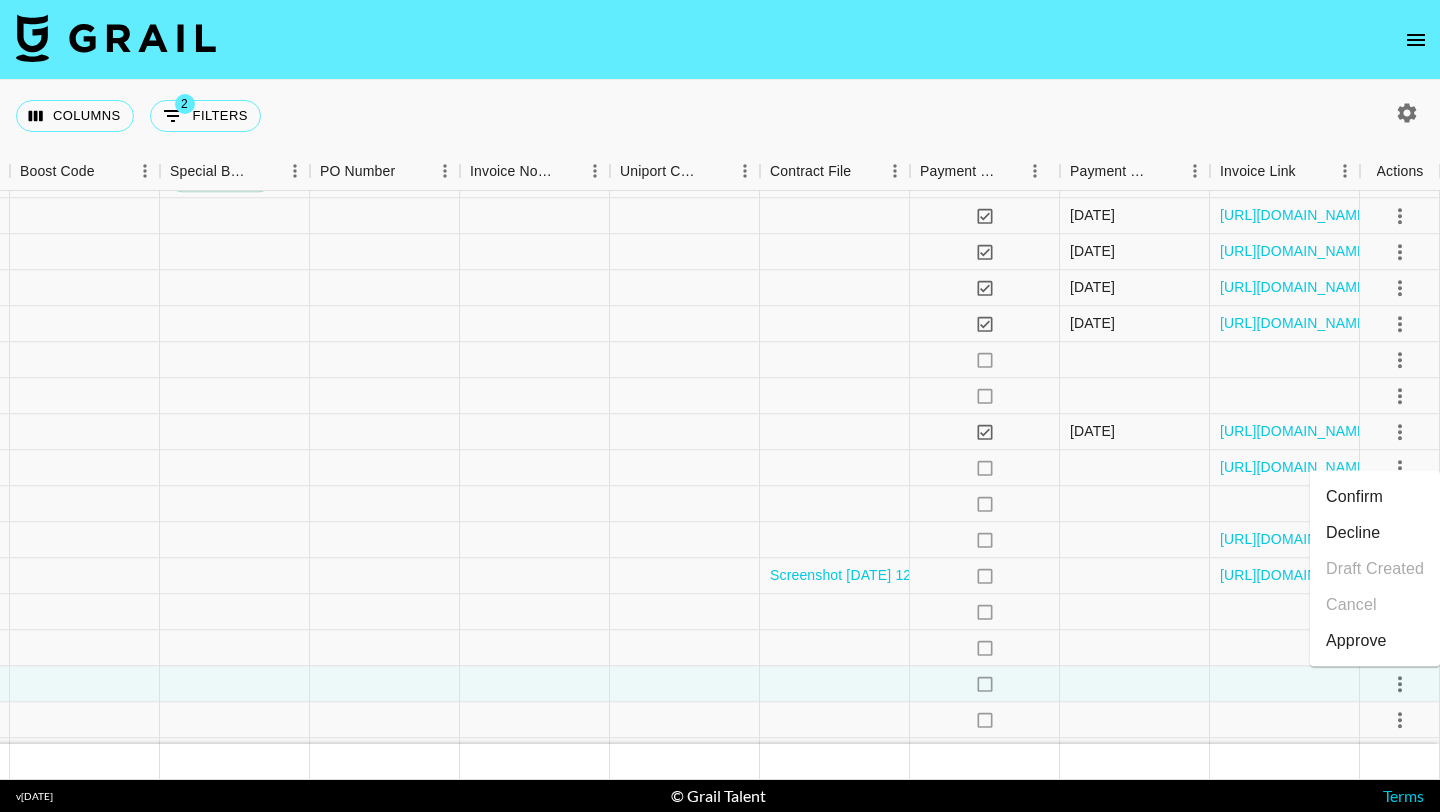 click on "Decline" at bounding box center (1375, 533) 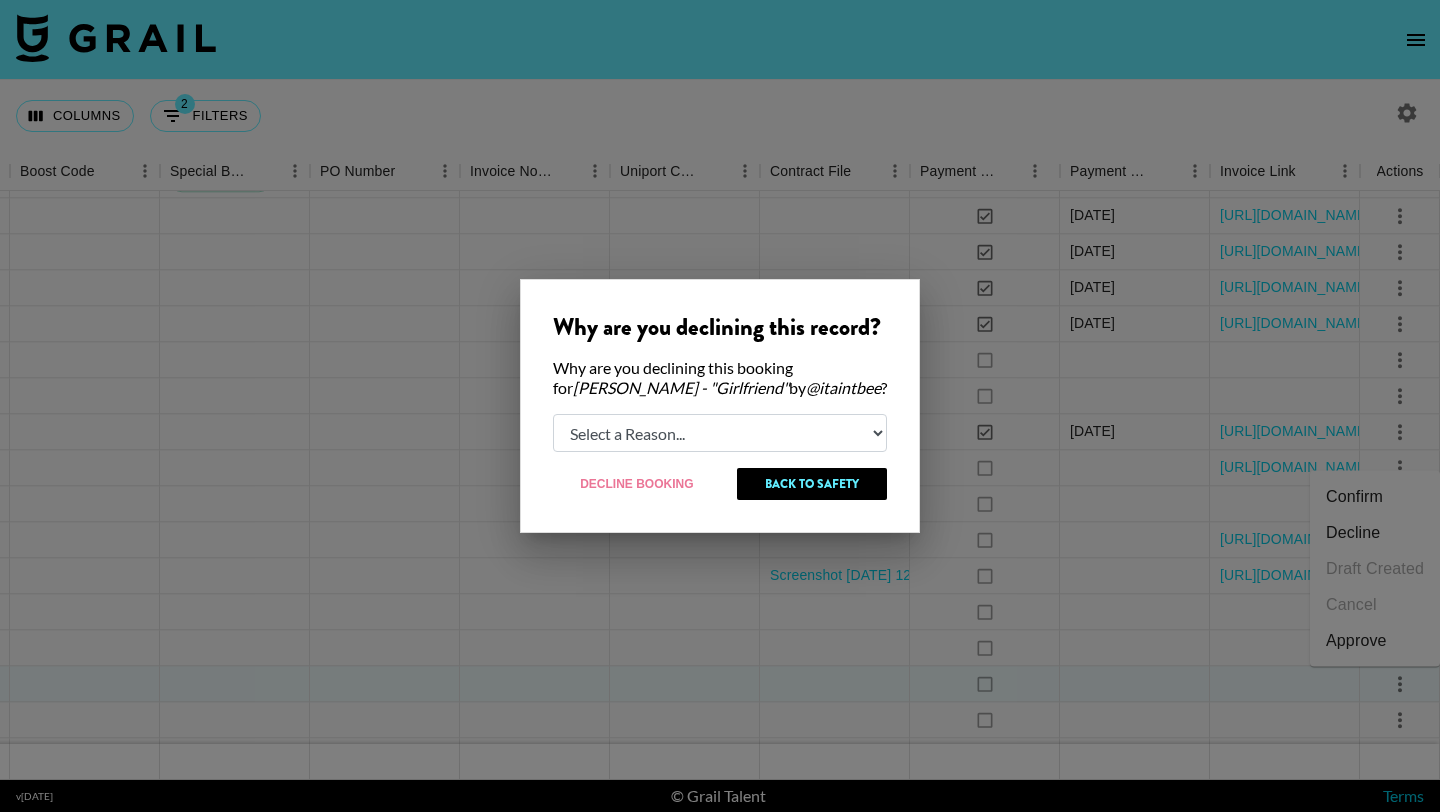 click on "Select a Reason... Relogging this deal due to a data issue The booker cancelled The creator declined" at bounding box center [720, 433] 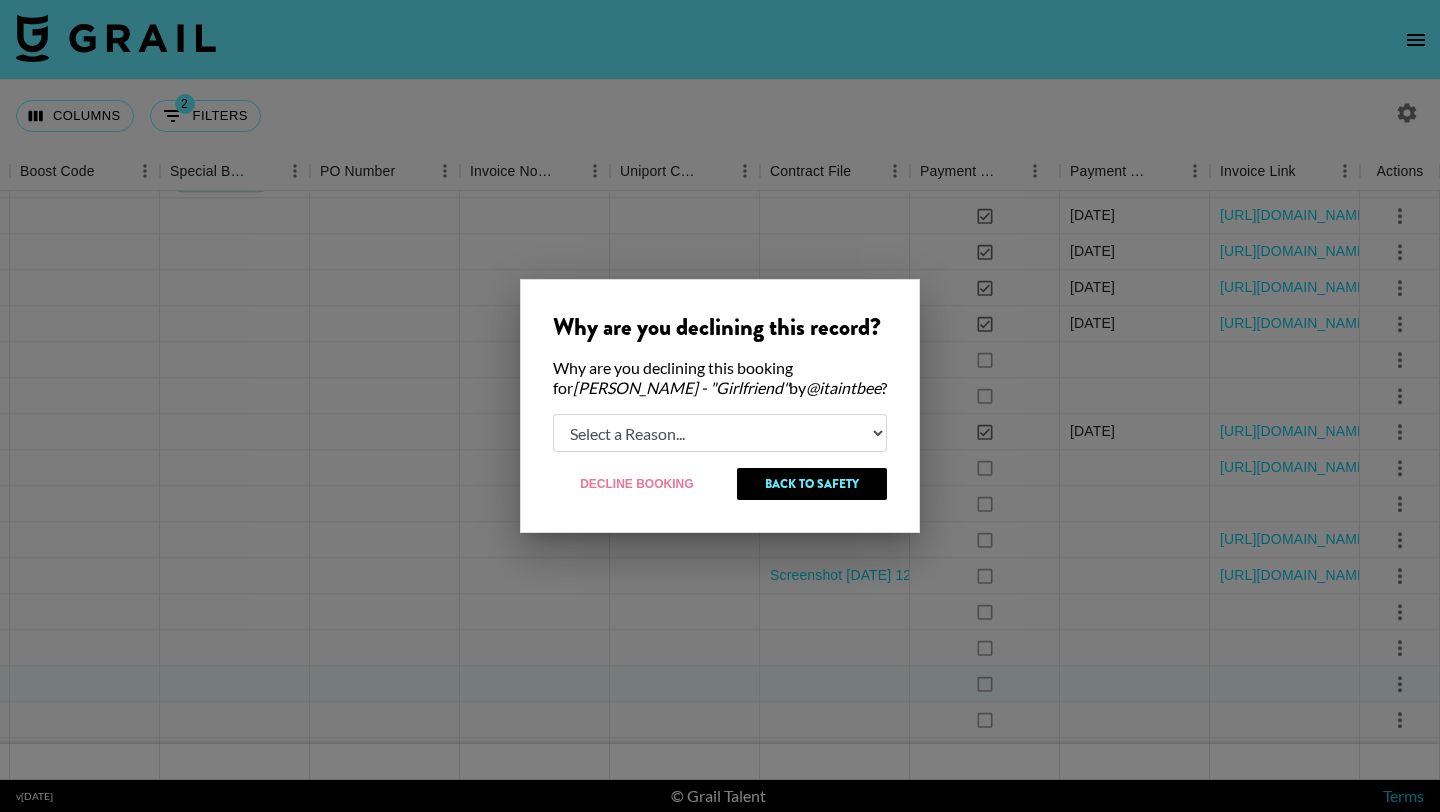select on "relog" 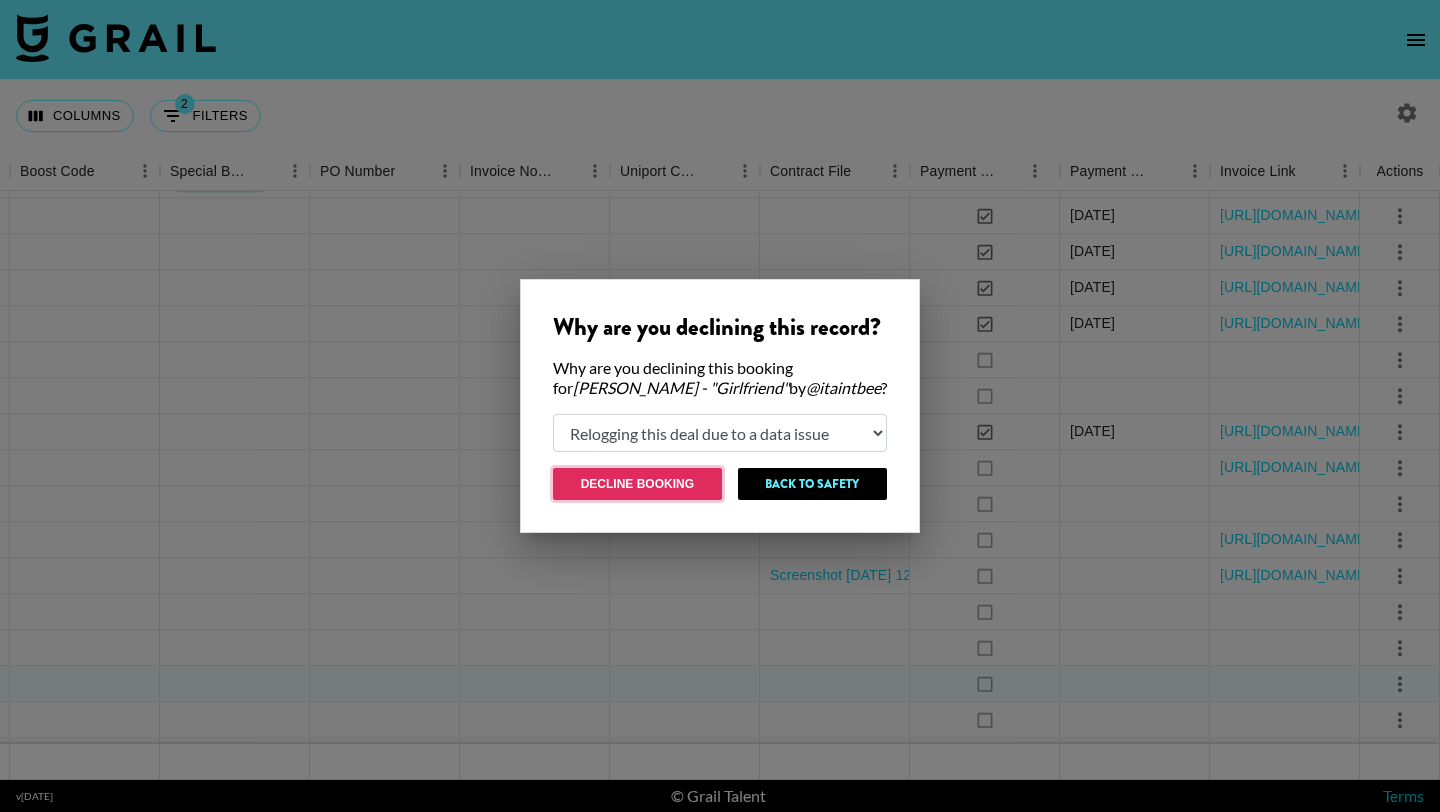 click on "Decline Booking" at bounding box center (637, 484) 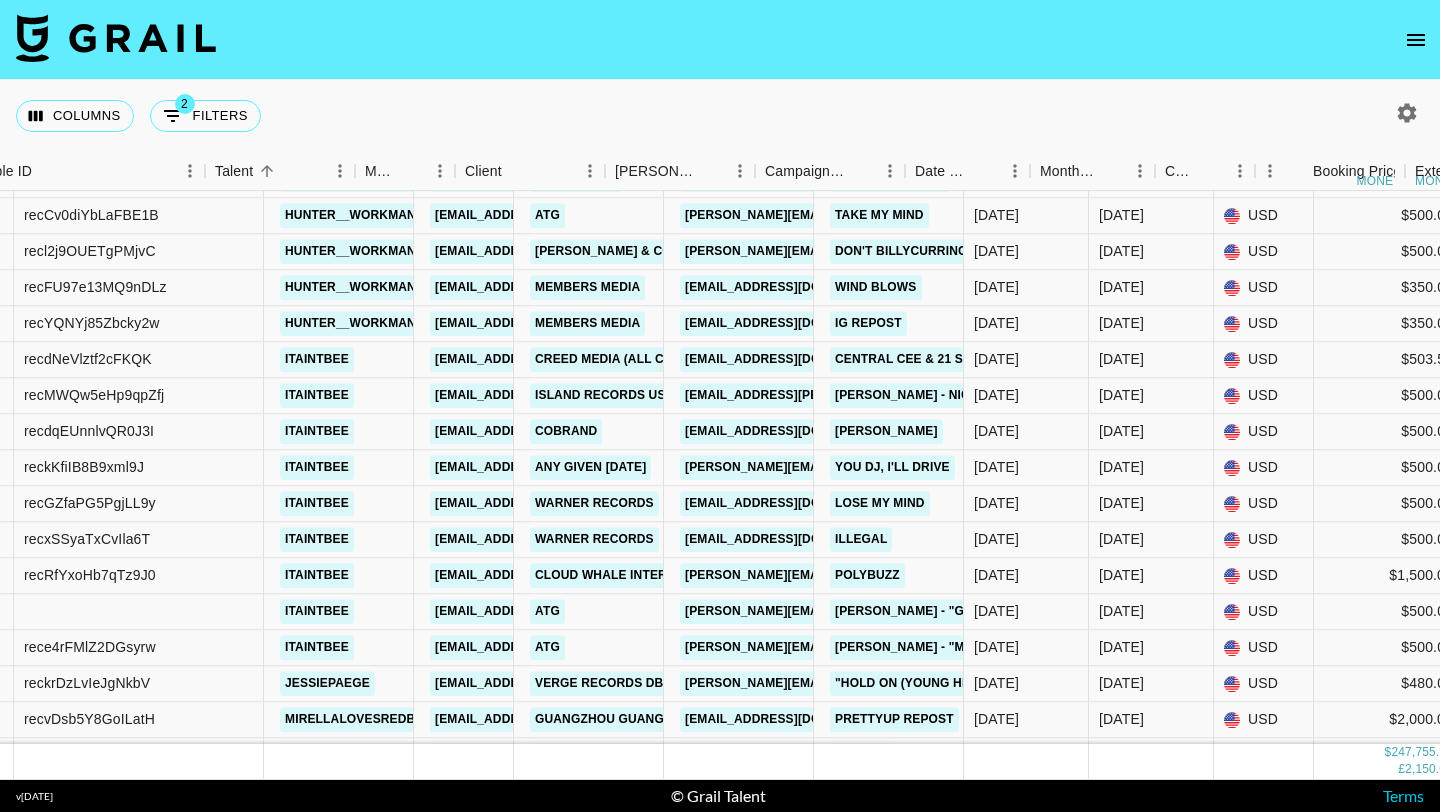 scroll, scrollTop: 15854, scrollLeft: 371, axis: both 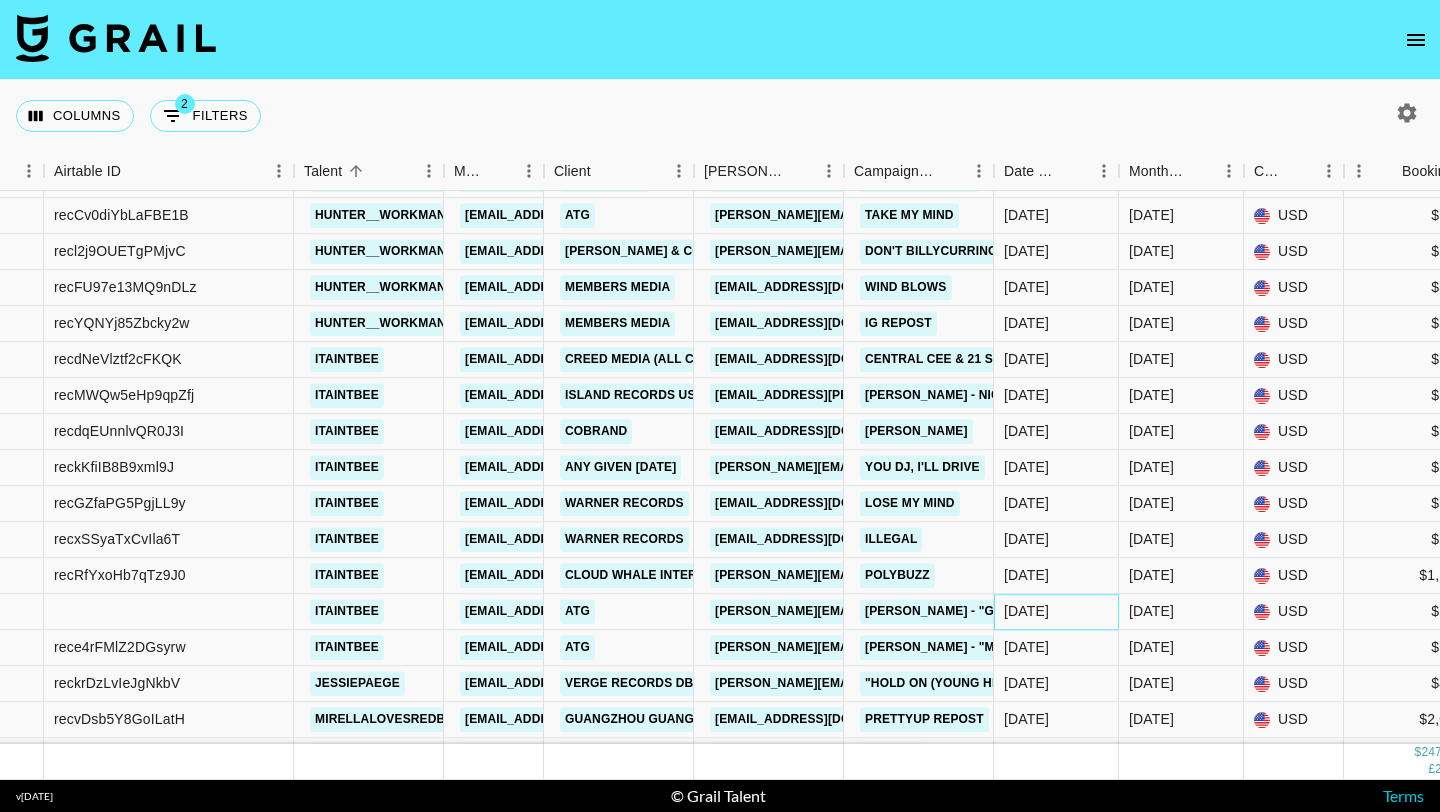click on "7/23/2025" at bounding box center (1056, 612) 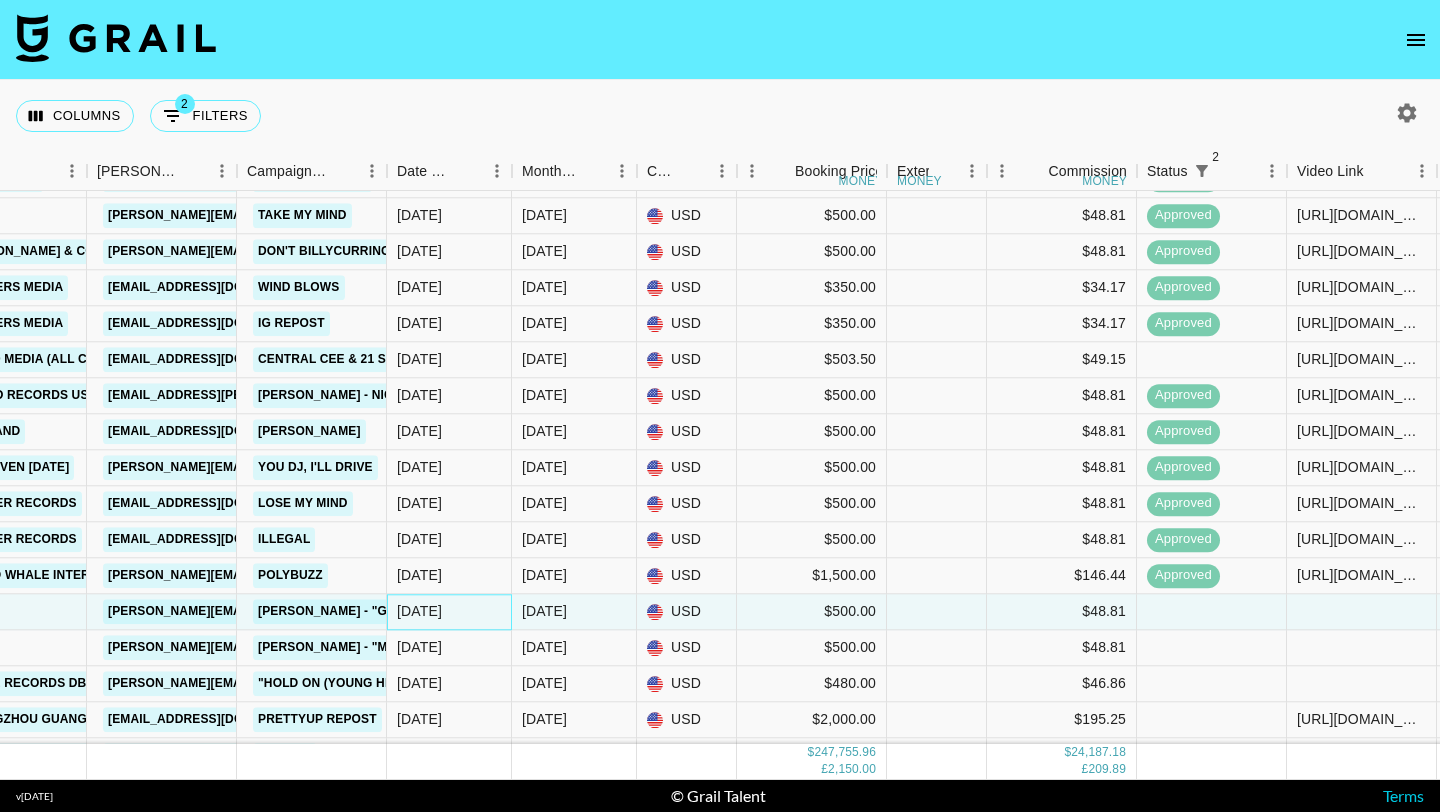 scroll, scrollTop: 15854, scrollLeft: 1767, axis: both 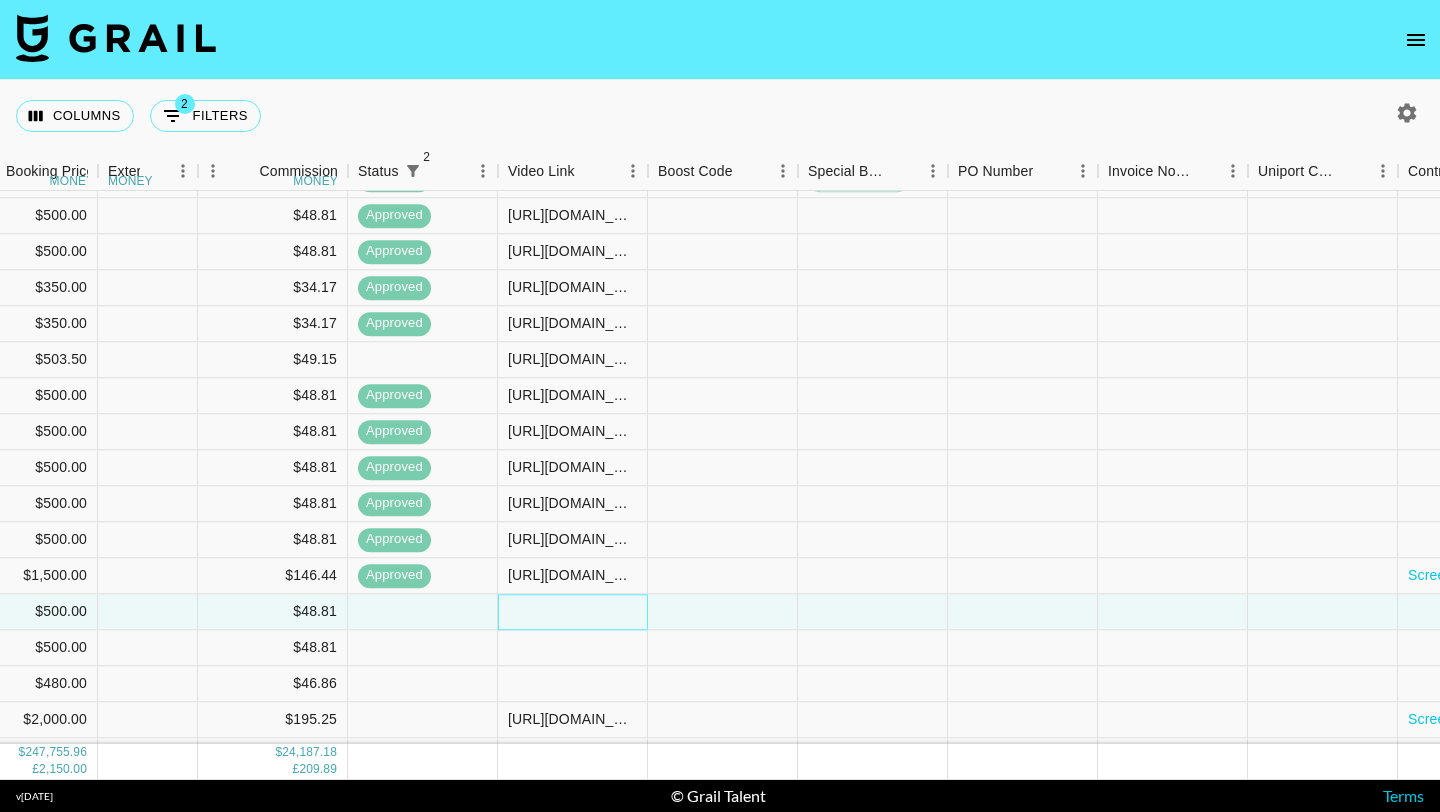 click at bounding box center [573, 612] 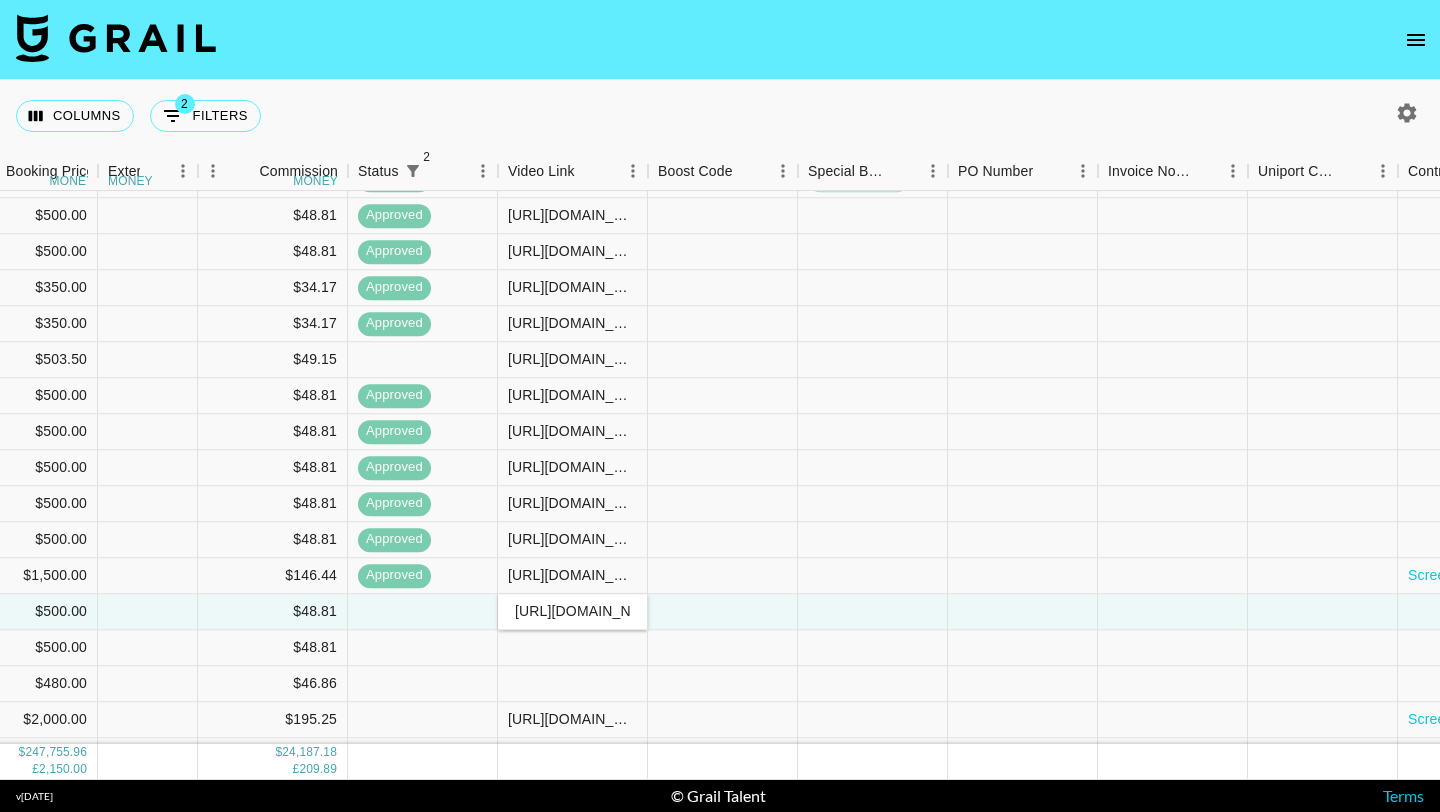 scroll, scrollTop: 0, scrollLeft: 470, axis: horizontal 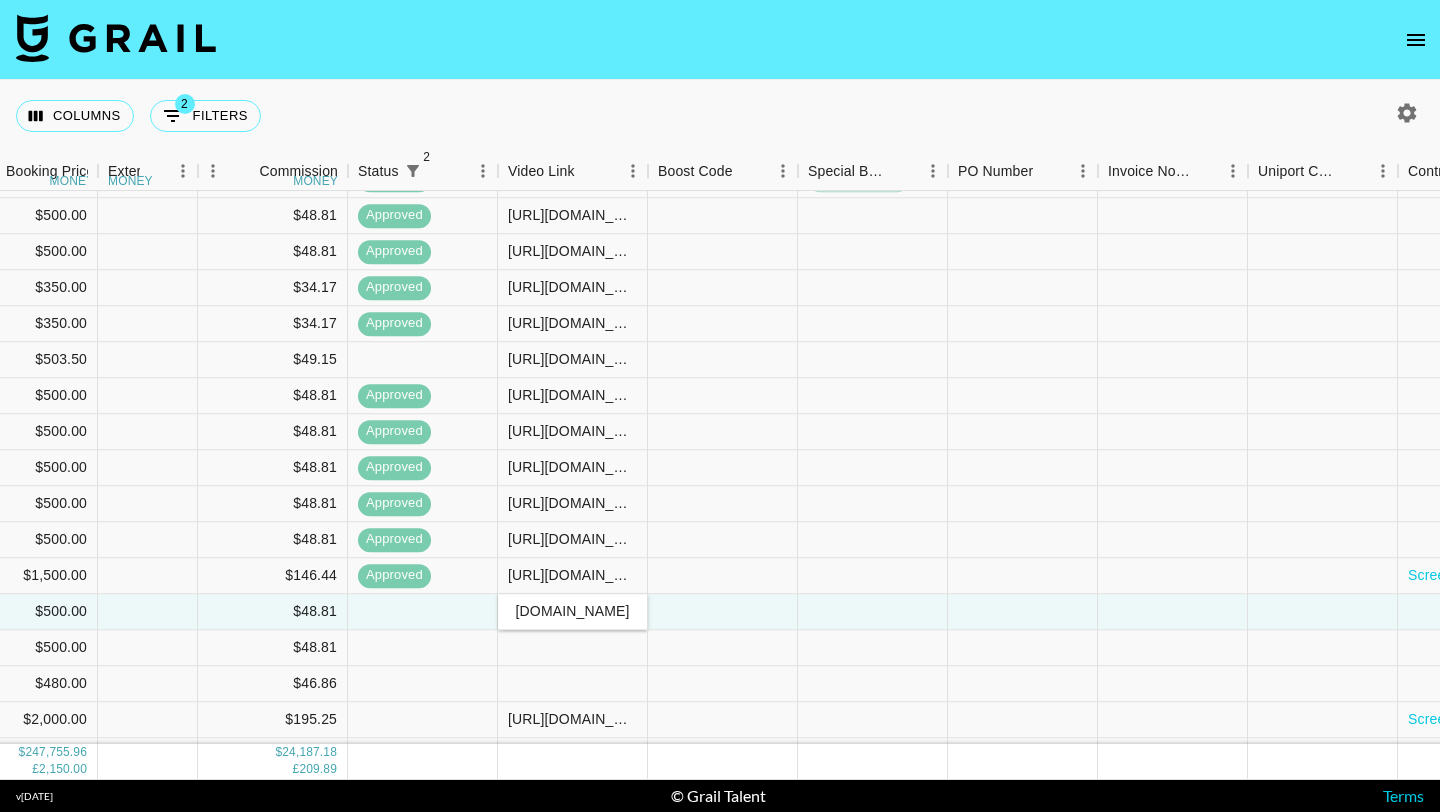 type on "https://www.tiktok.com/@itaintbee/video/7530322045930982664?_r=1&_t=ZS-8yGxLeL87k2" 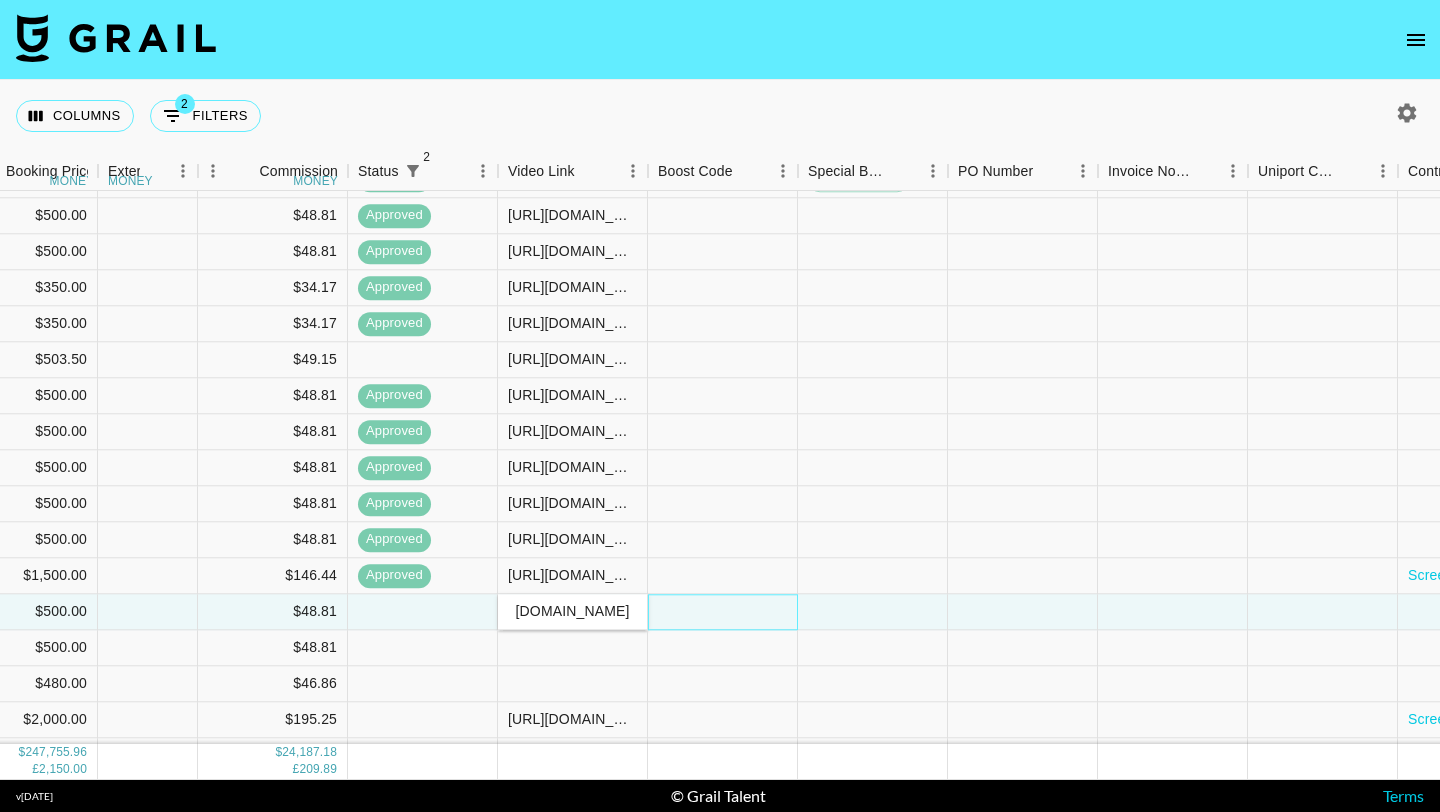 click at bounding box center [723, 612] 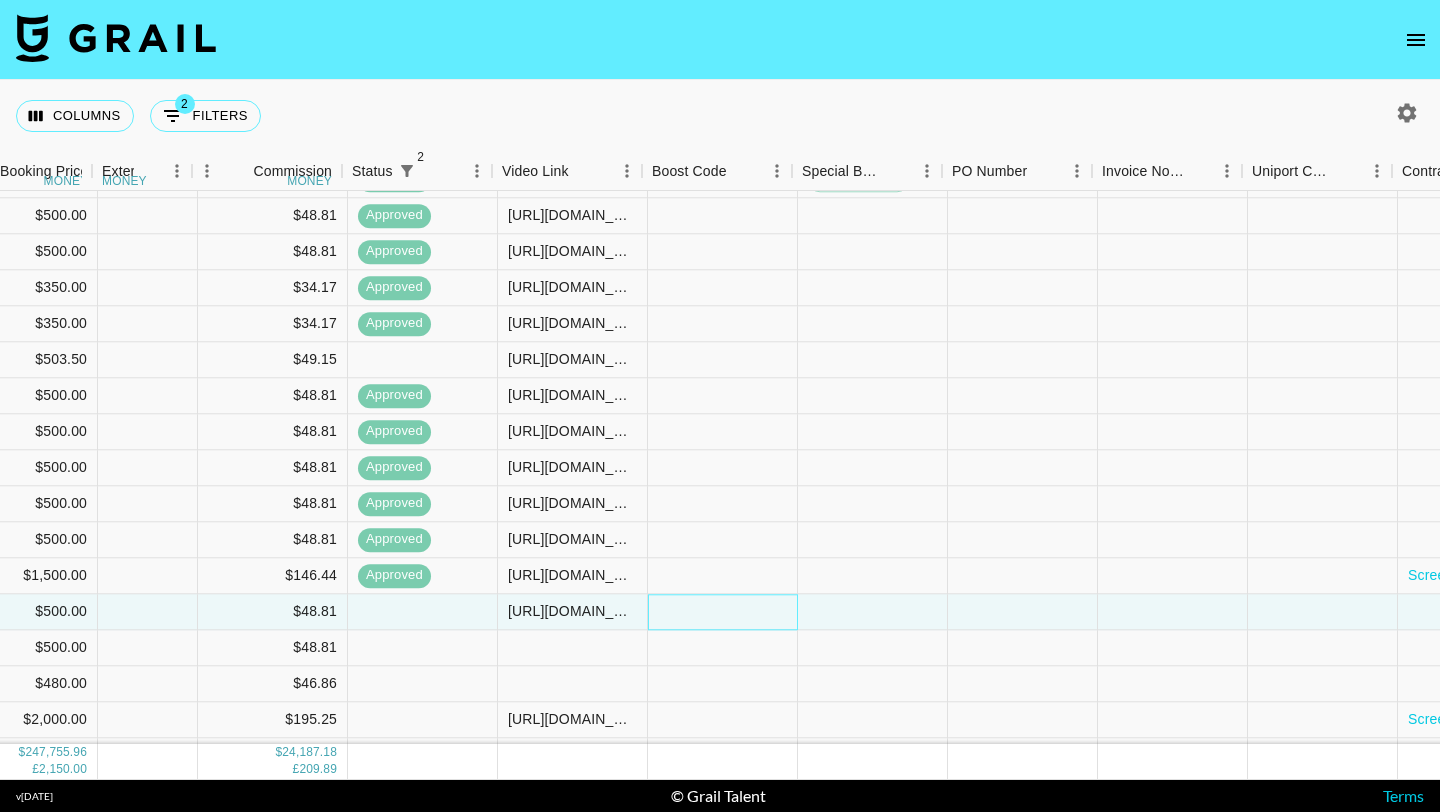 scroll, scrollTop: 15854, scrollLeft: 2405, axis: both 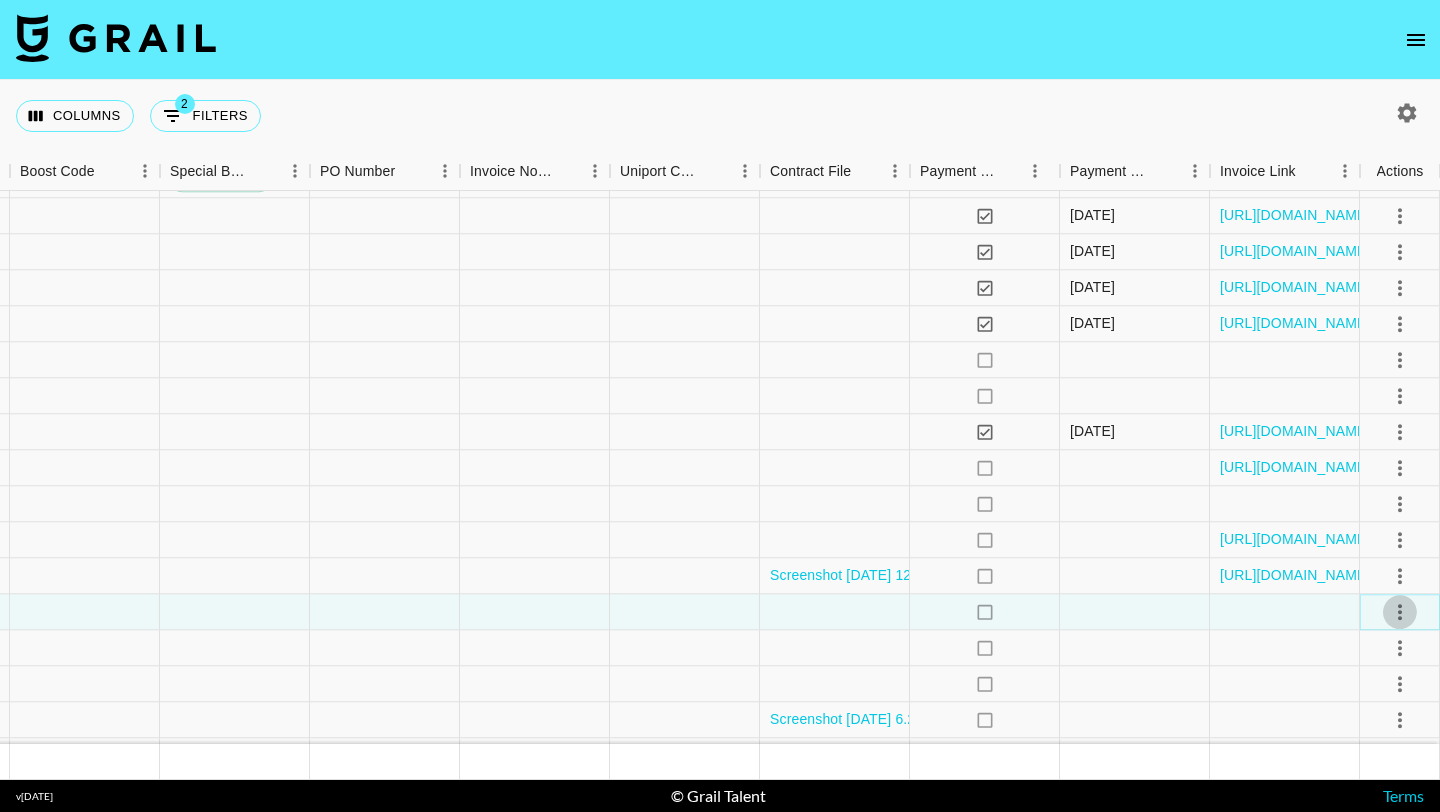click 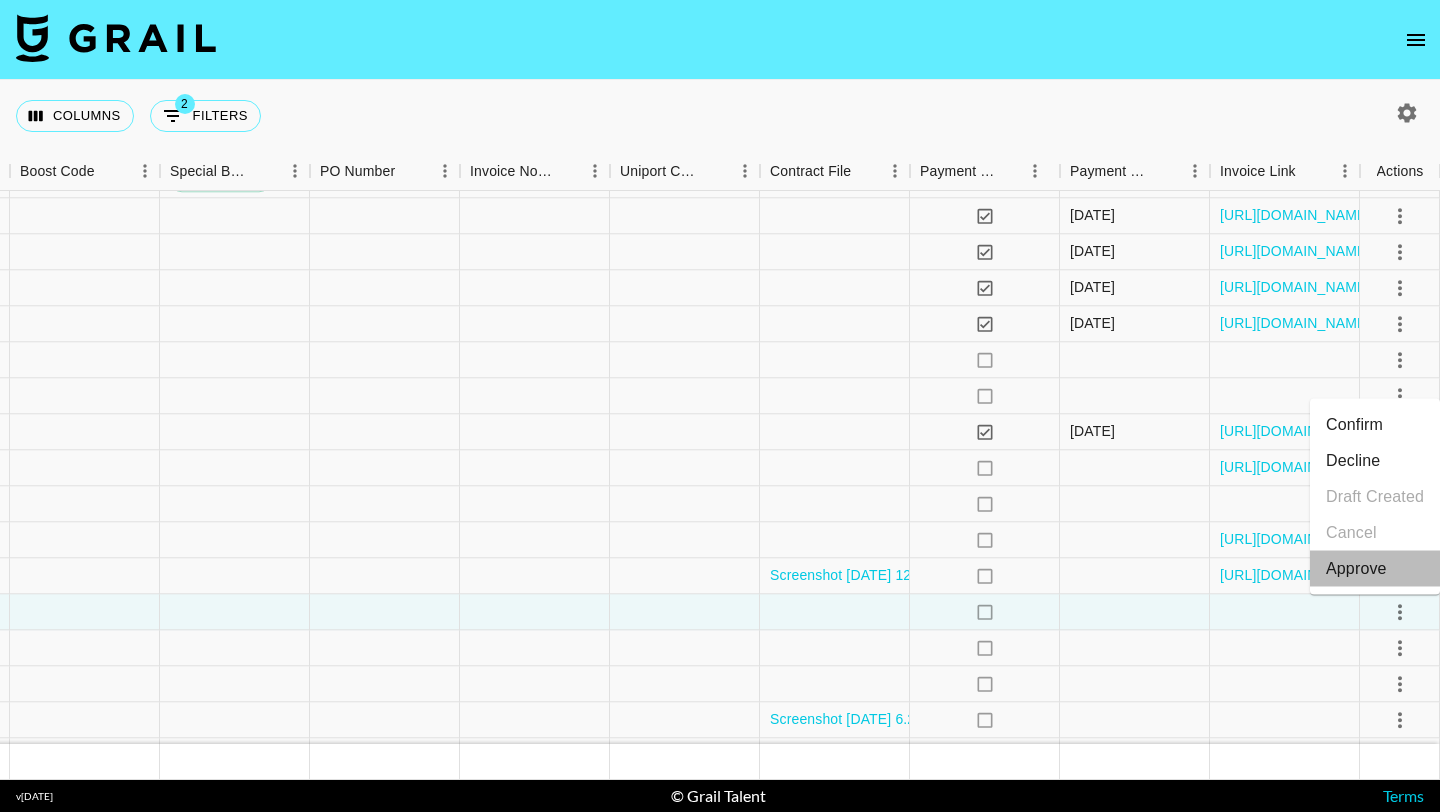 click on "Approve" at bounding box center (1375, 569) 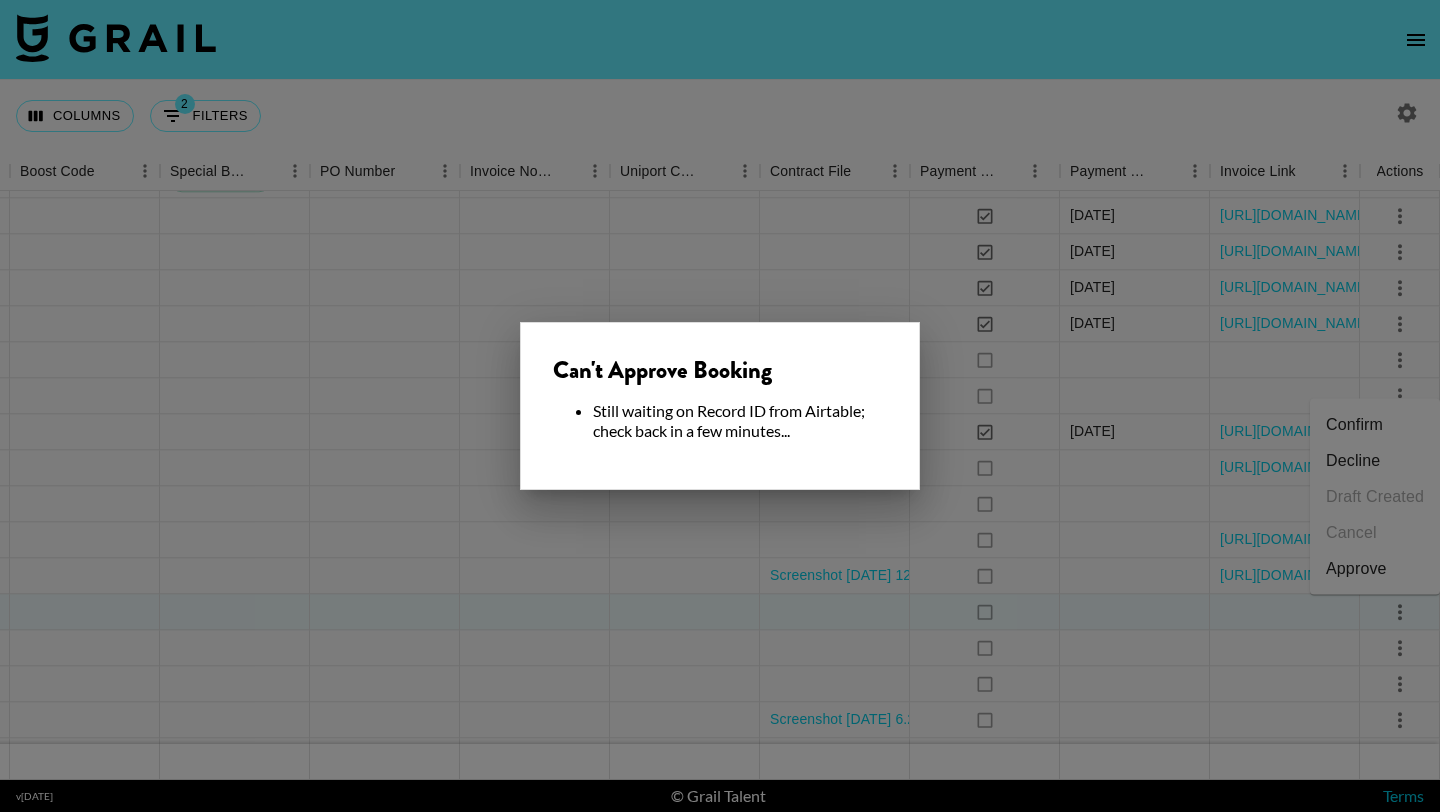 click at bounding box center [720, 406] 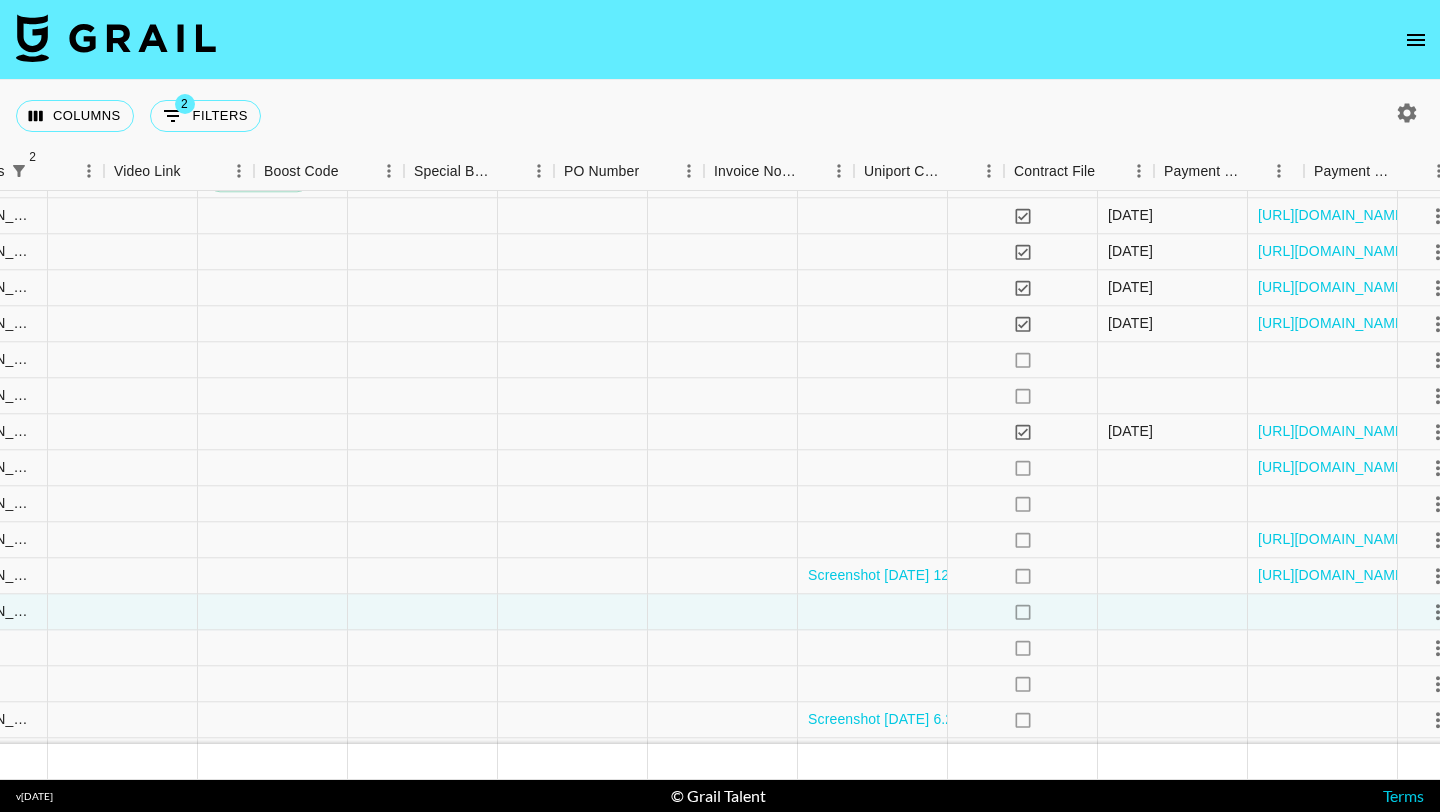 scroll, scrollTop: 15854, scrollLeft: 2405, axis: both 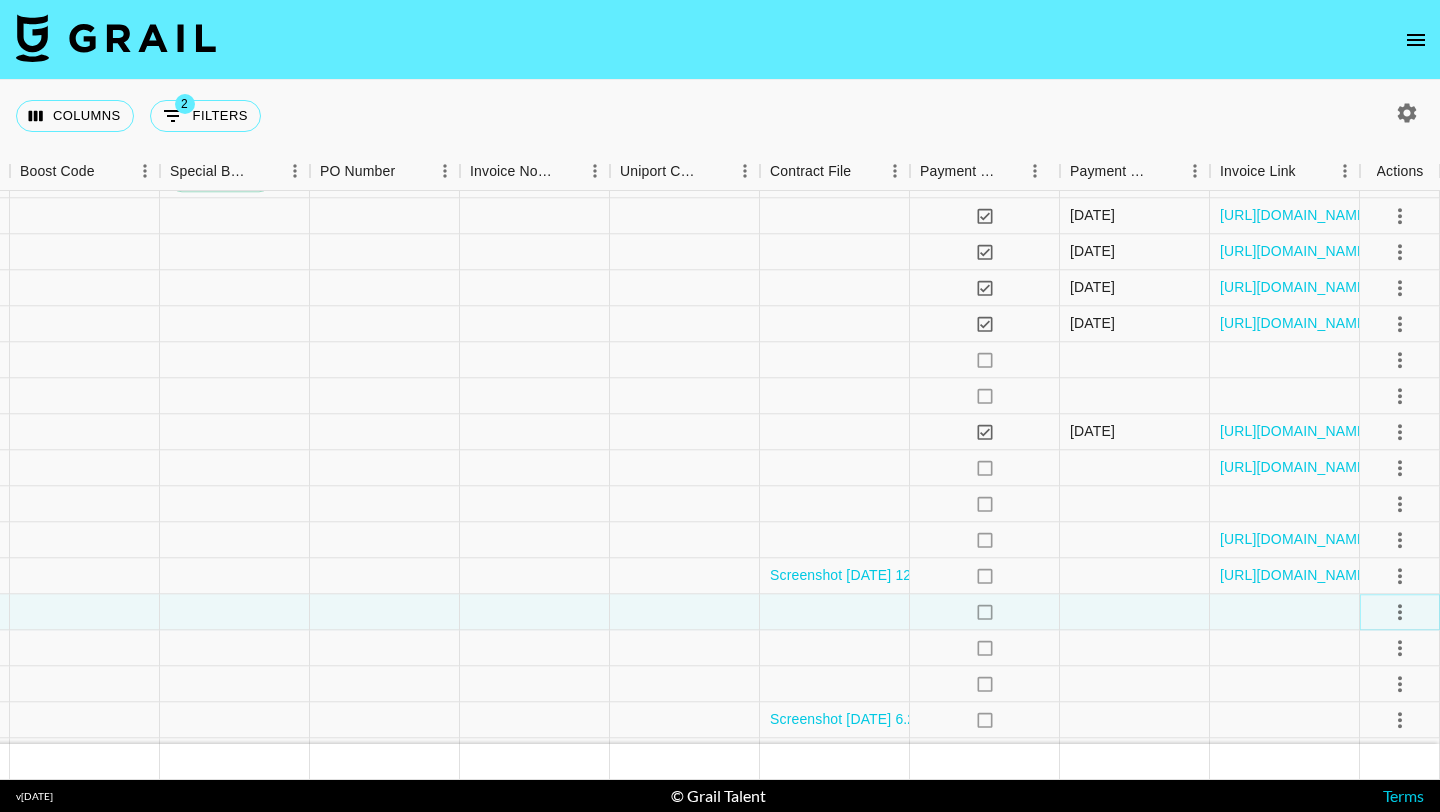 click 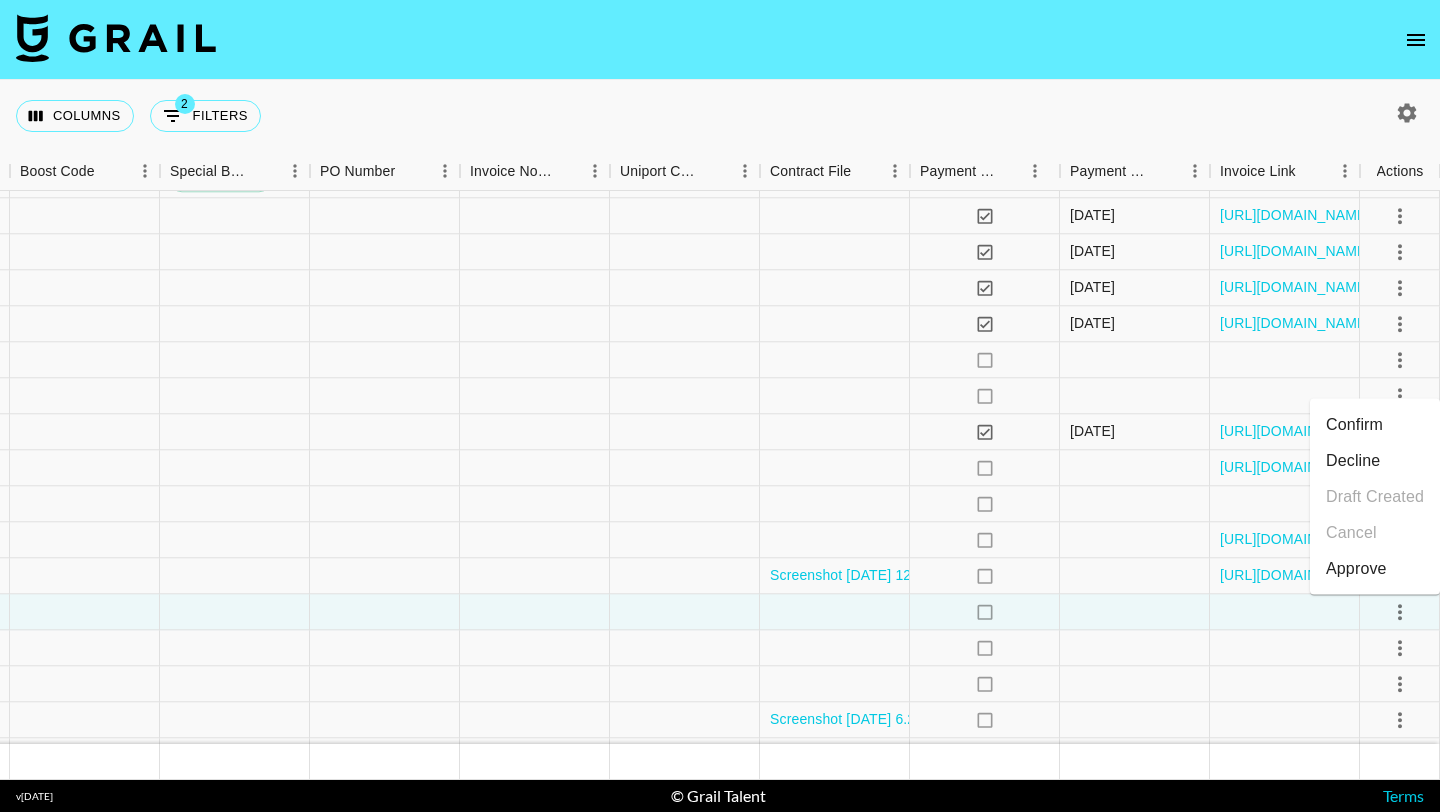 click on "Approve" at bounding box center [1375, 569] 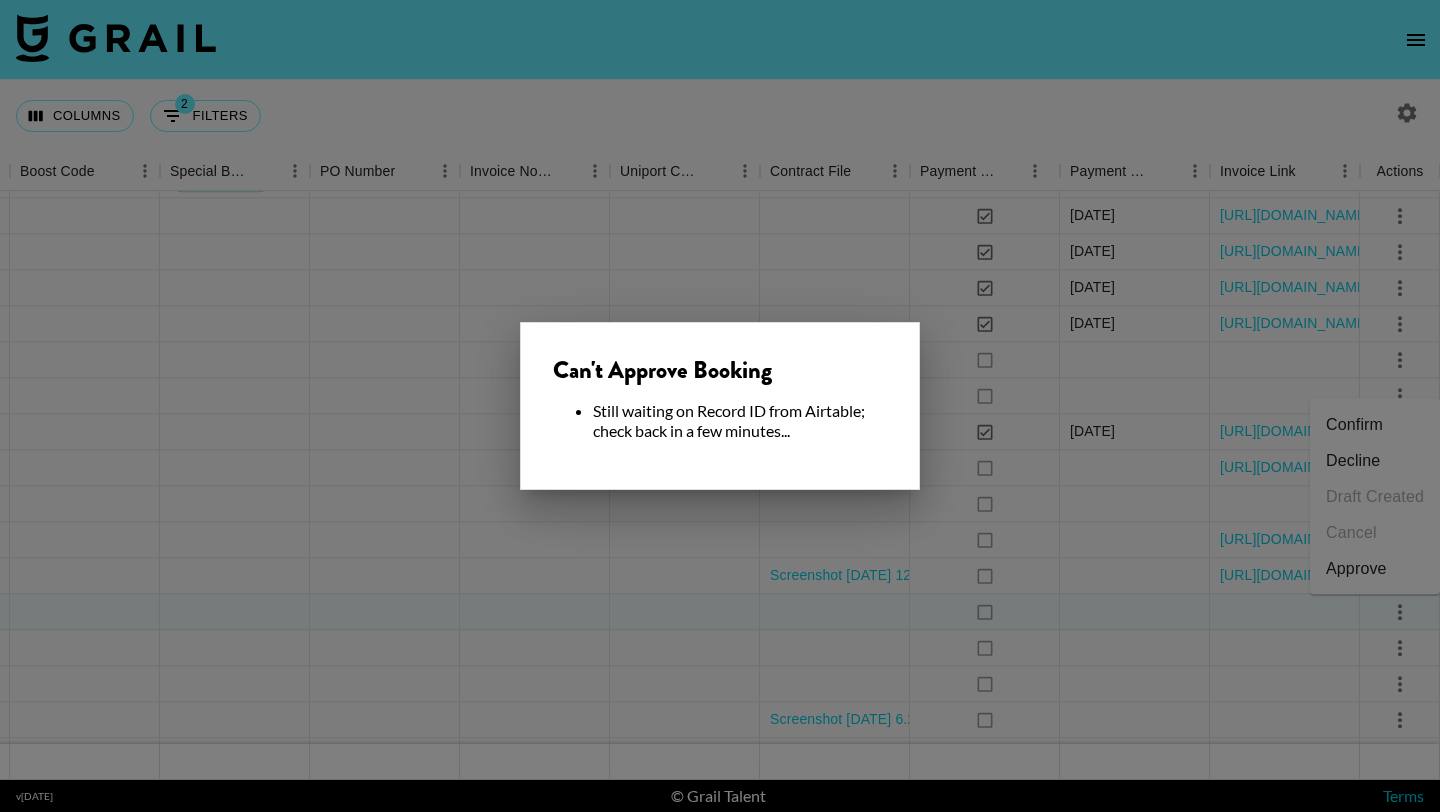 click at bounding box center (720, 406) 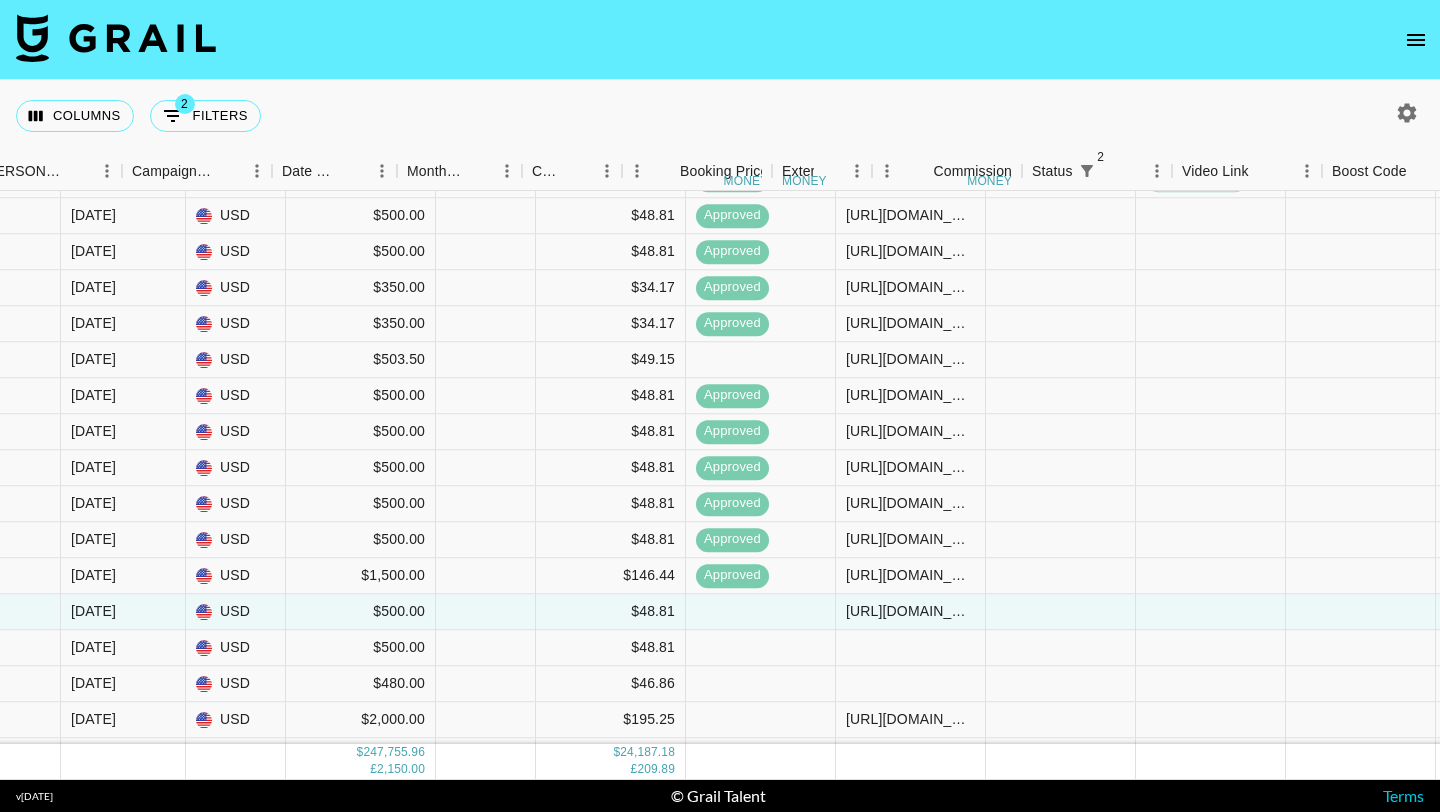scroll, scrollTop: 15854, scrollLeft: 2405, axis: both 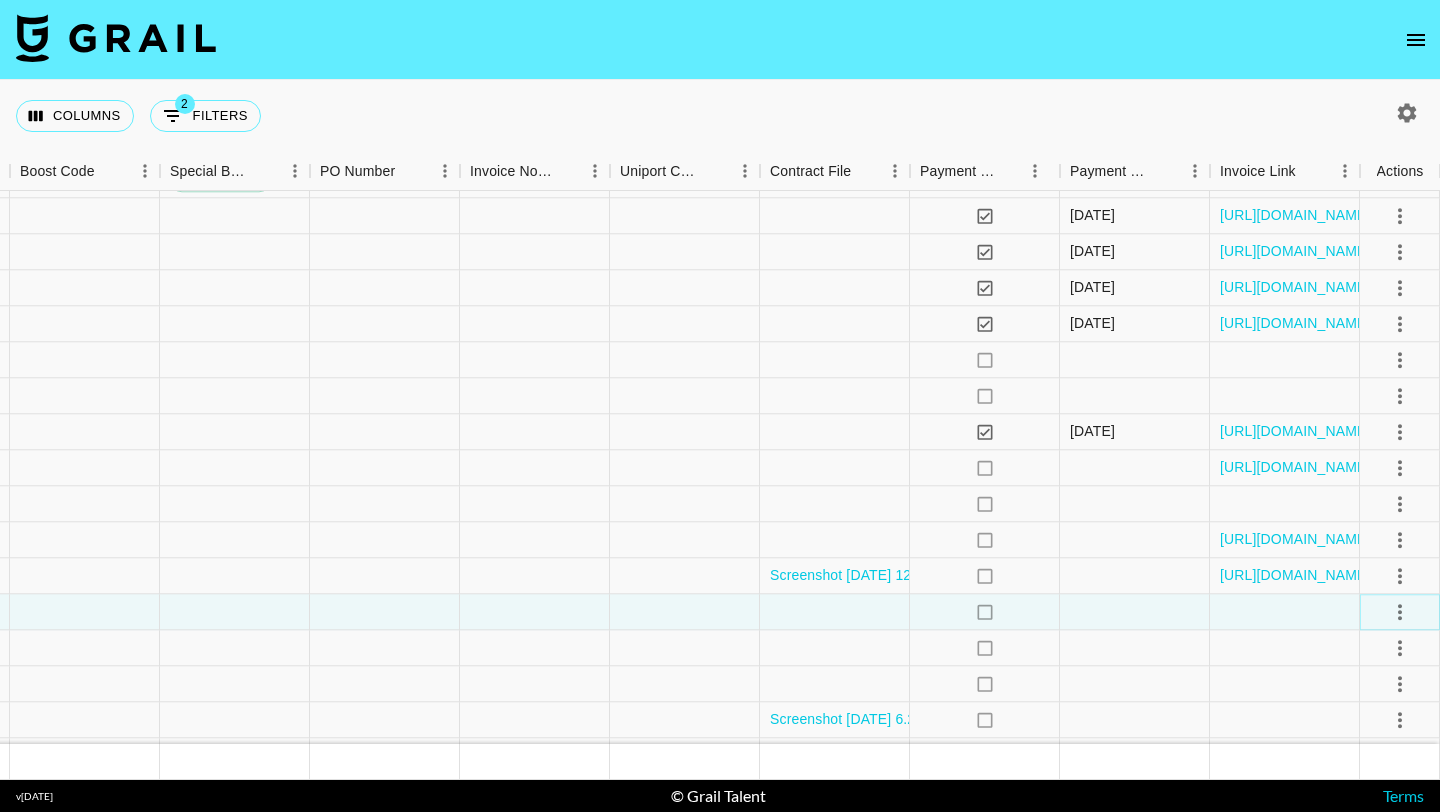 click 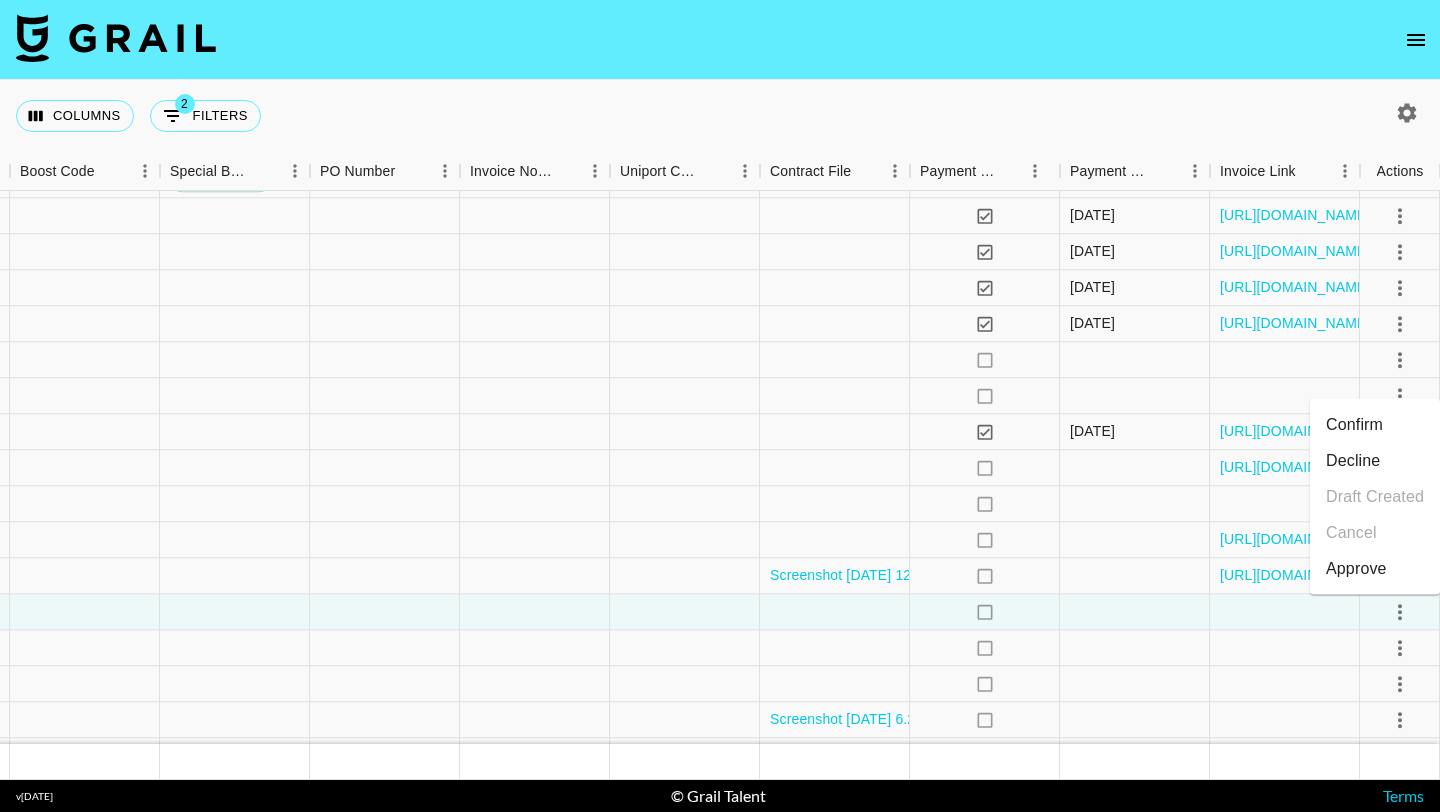 click on "Approve" at bounding box center [1356, 569] 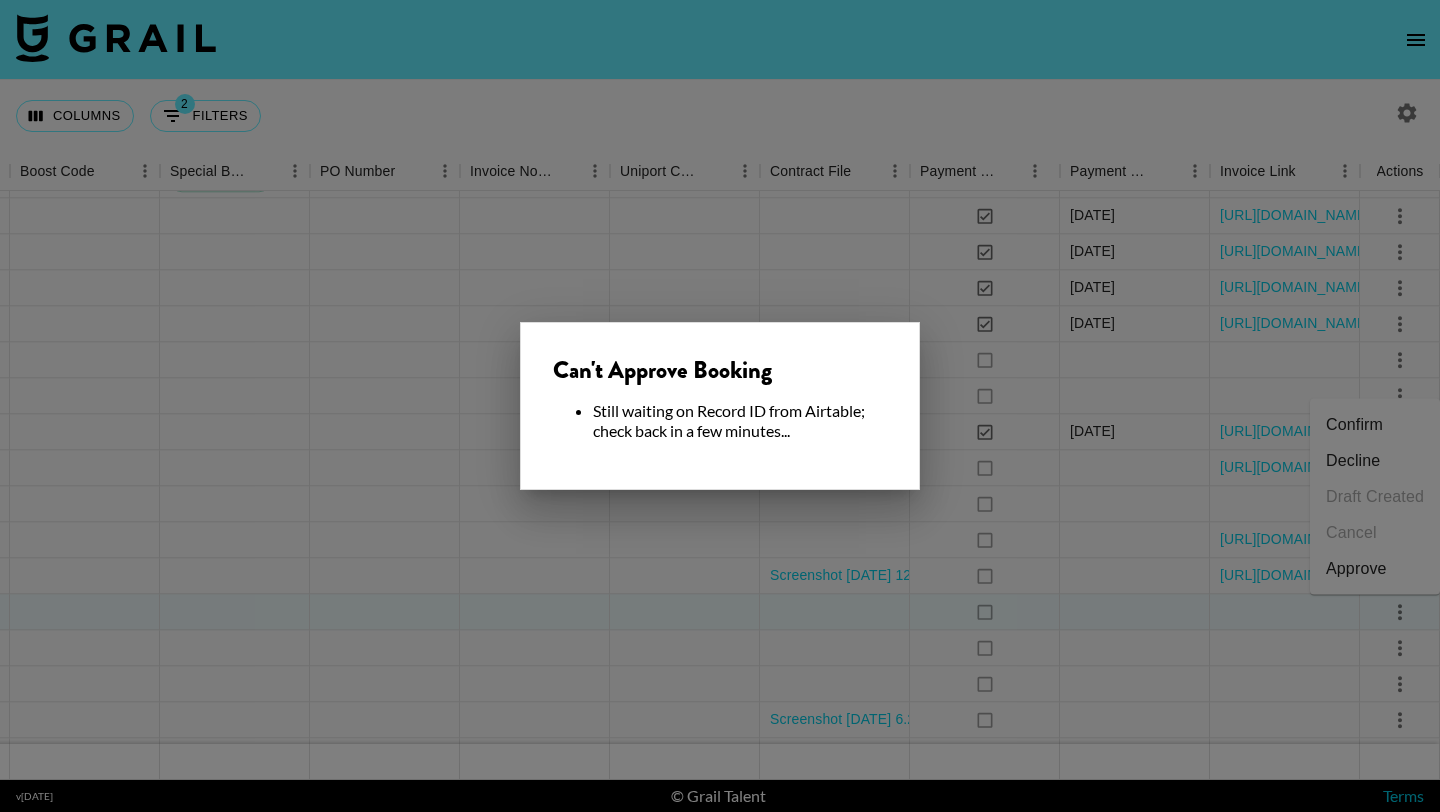 click at bounding box center [720, 406] 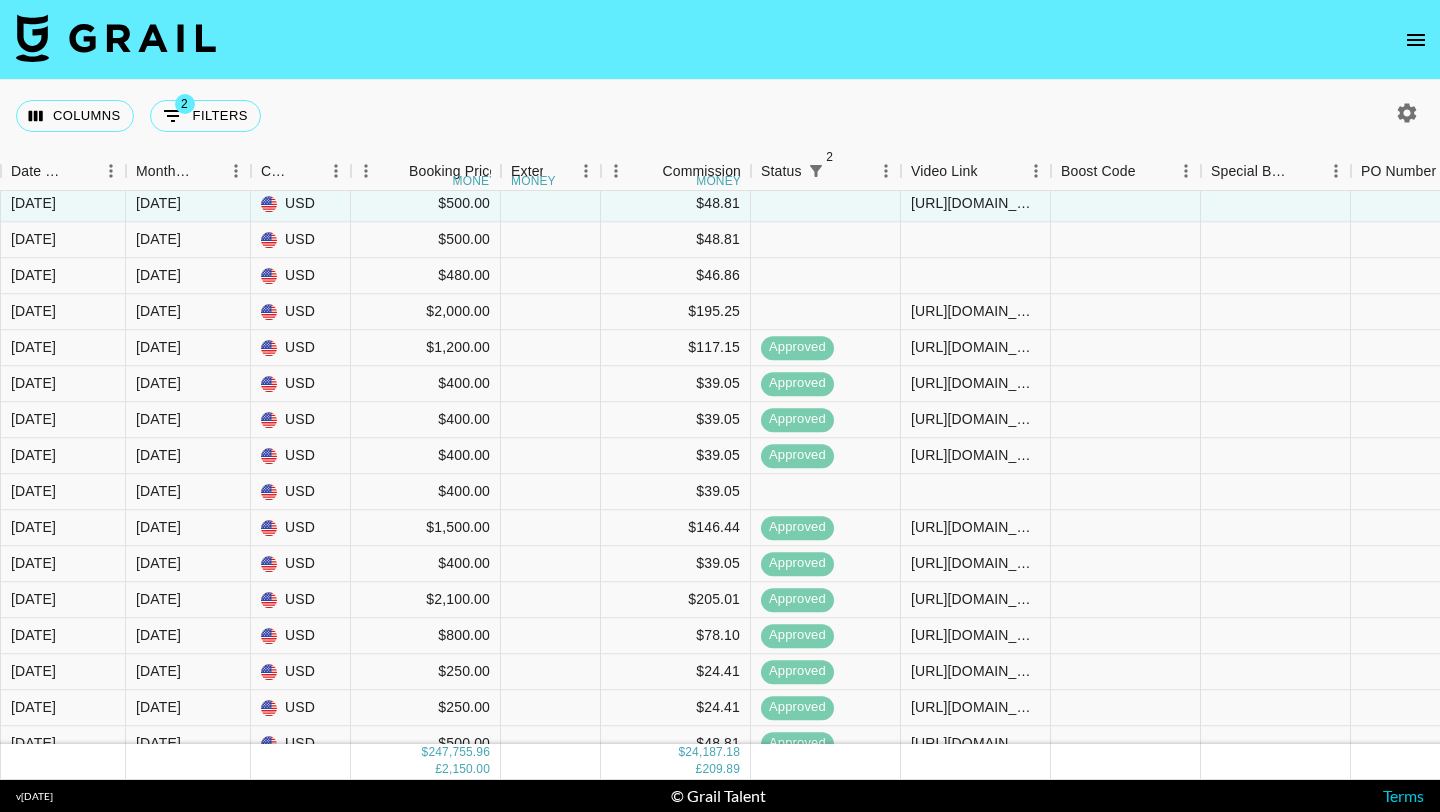 scroll, scrollTop: 16640, scrollLeft: 1364, axis: both 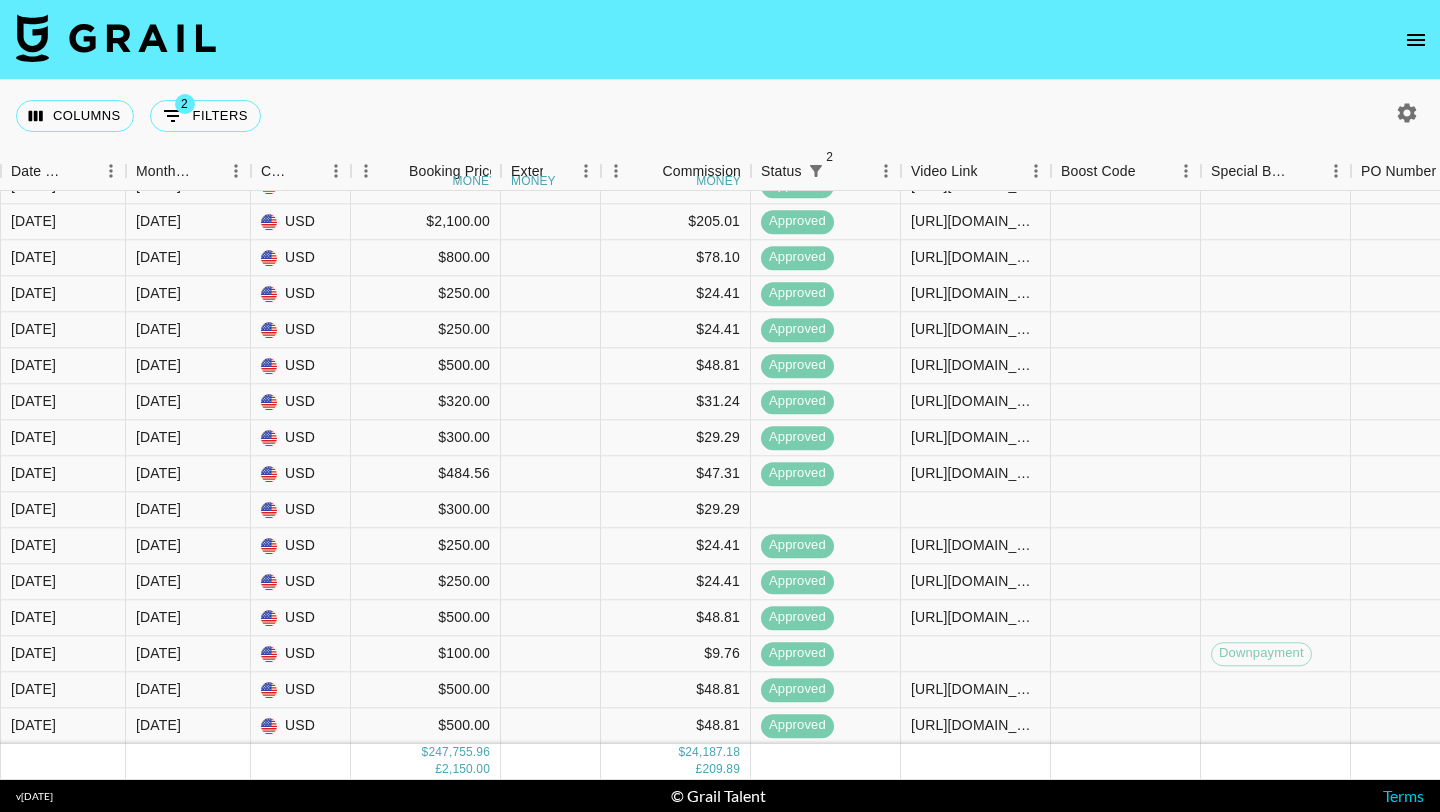 type 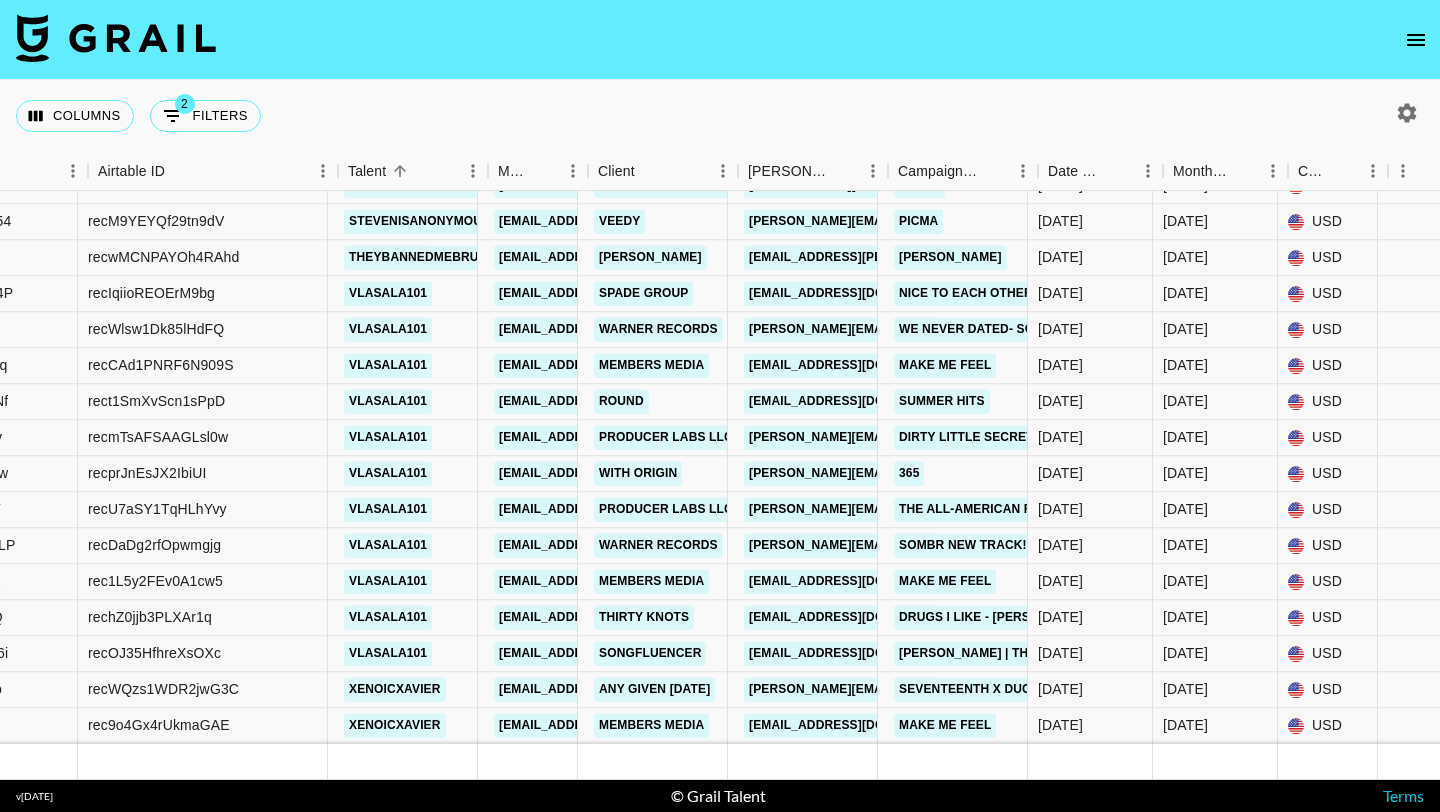 scroll, scrollTop: 16640, scrollLeft: 327, axis: both 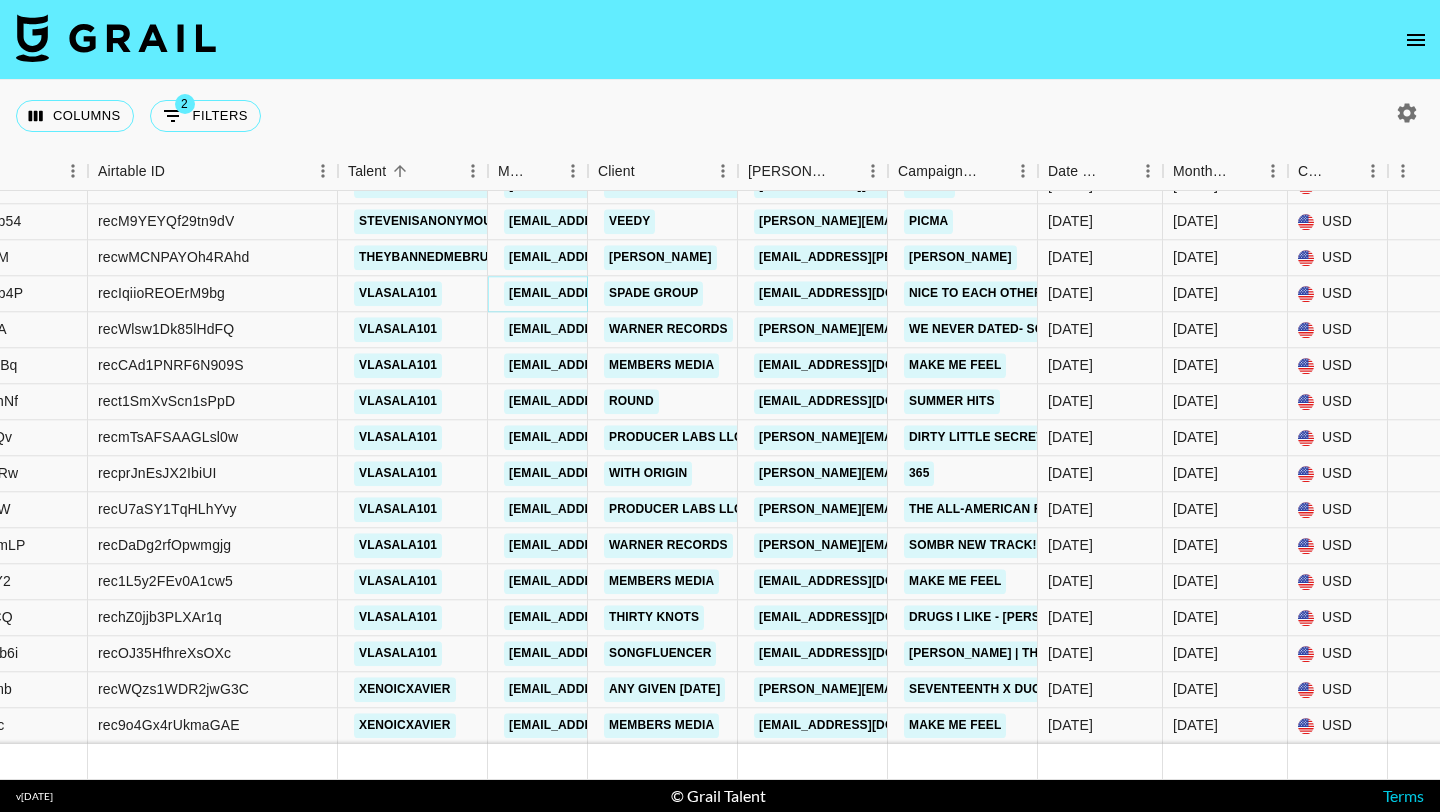 click on "[EMAIL_ADDRESS][DOMAIN_NAME]" at bounding box center (616, 293) 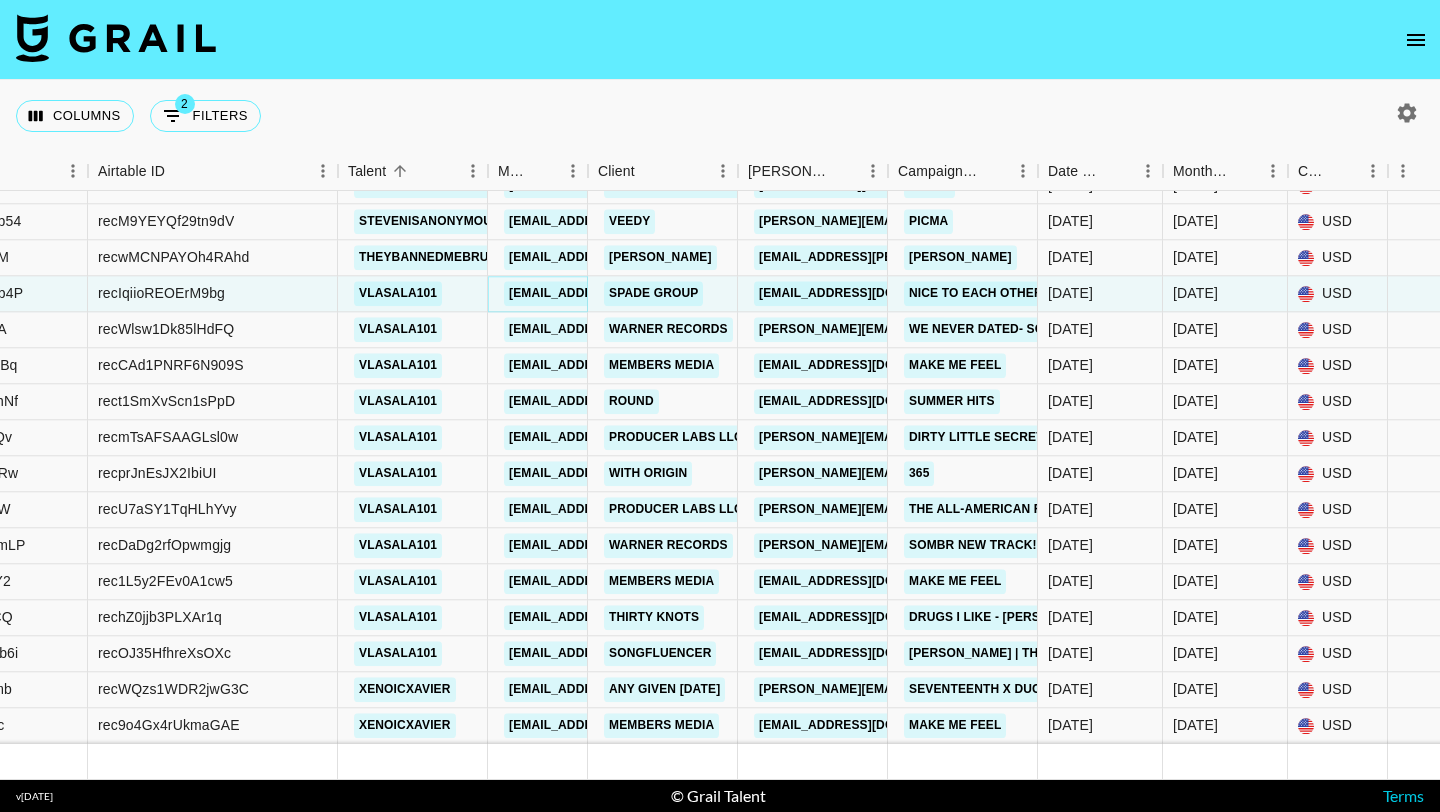 scroll, scrollTop: 16639, scrollLeft: 327, axis: both 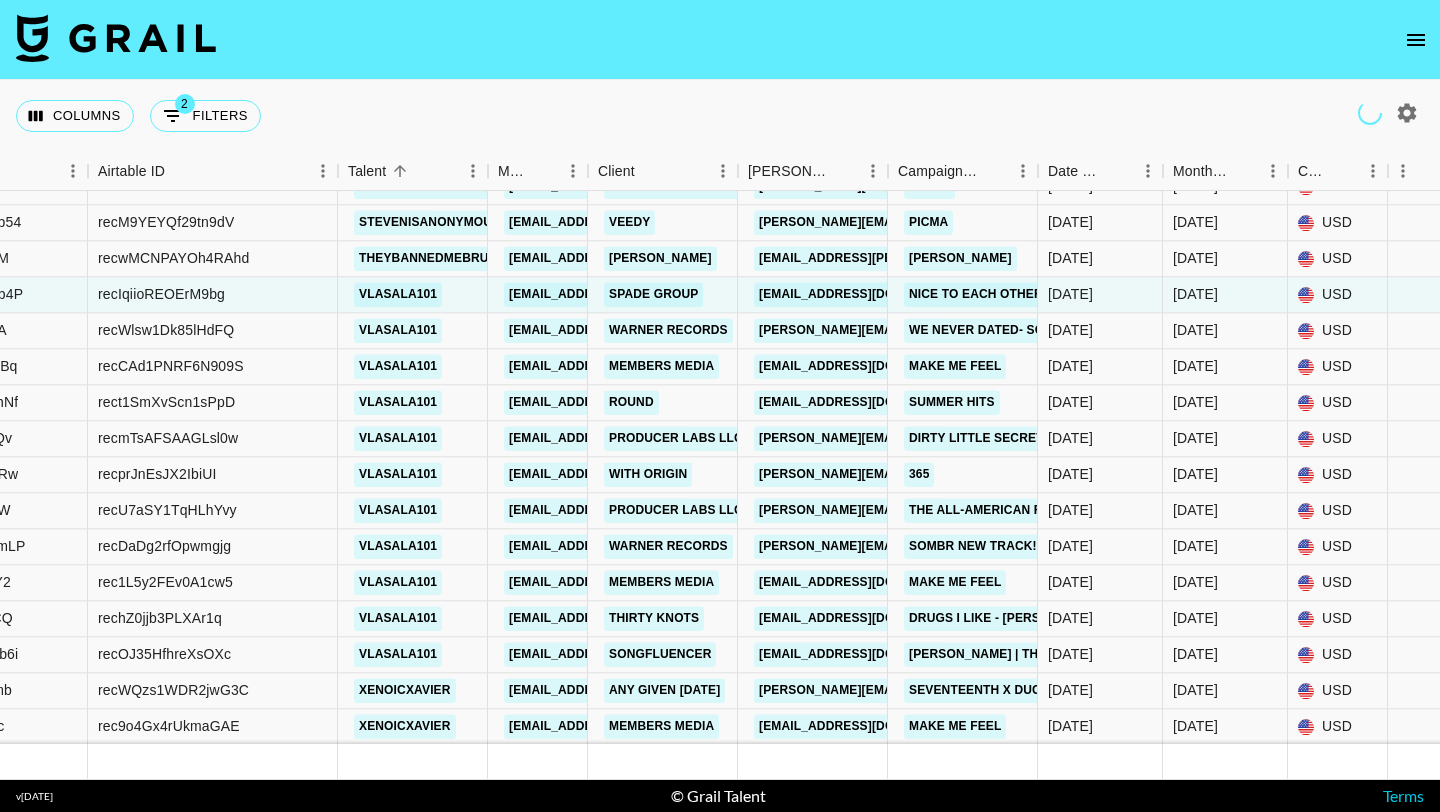 click 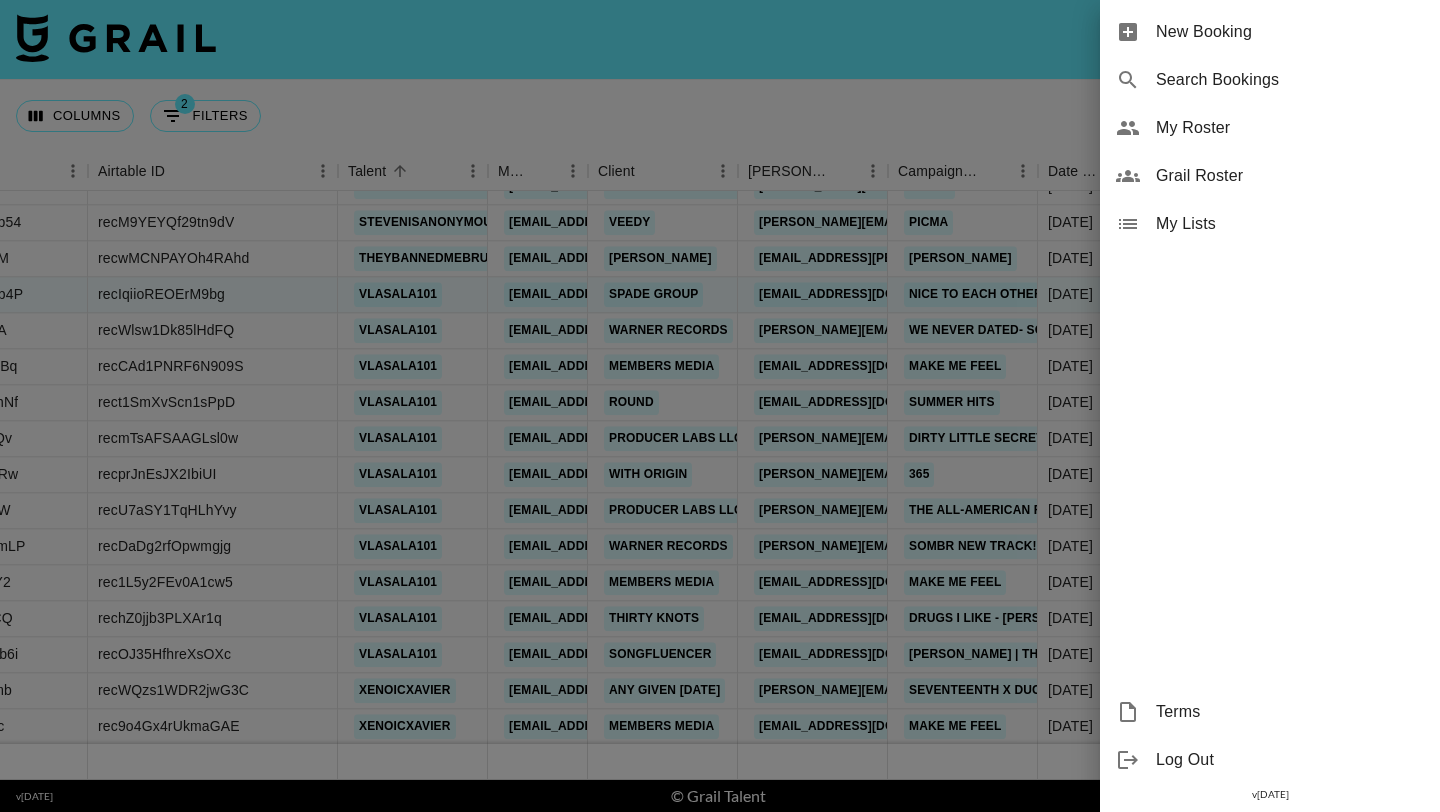 click on "Grail Roster" at bounding box center (1290, 176) 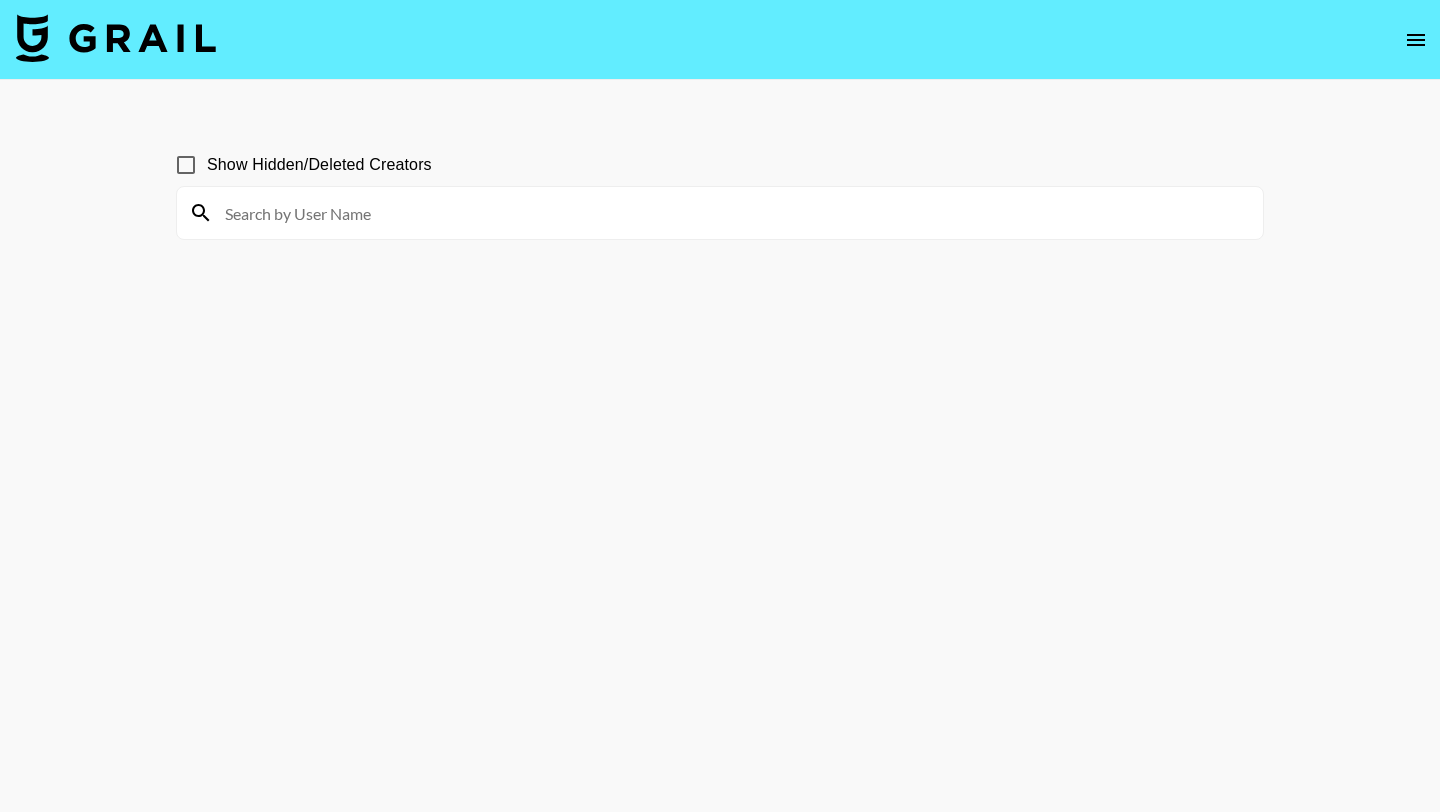 click 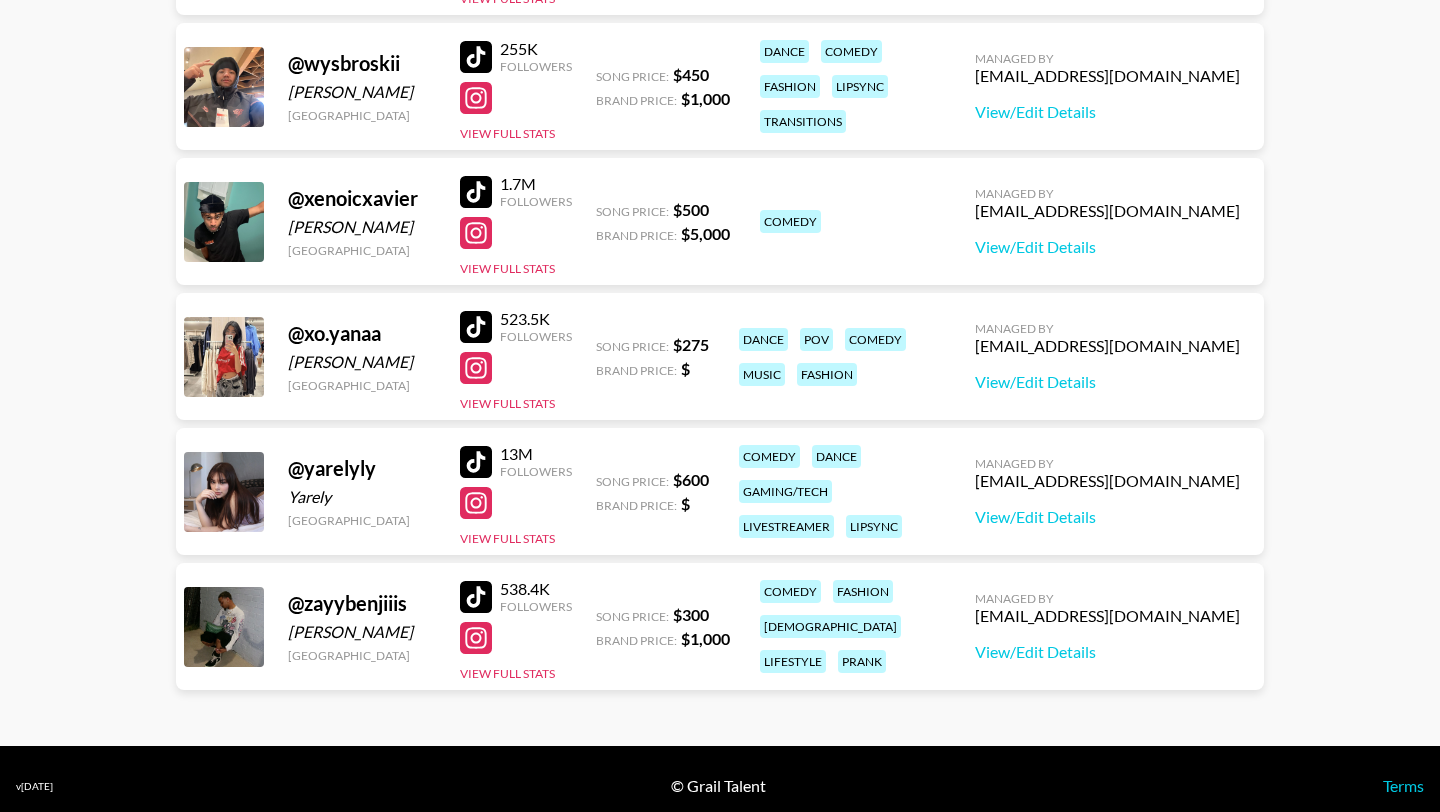 scroll, scrollTop: 12120, scrollLeft: 0, axis: vertical 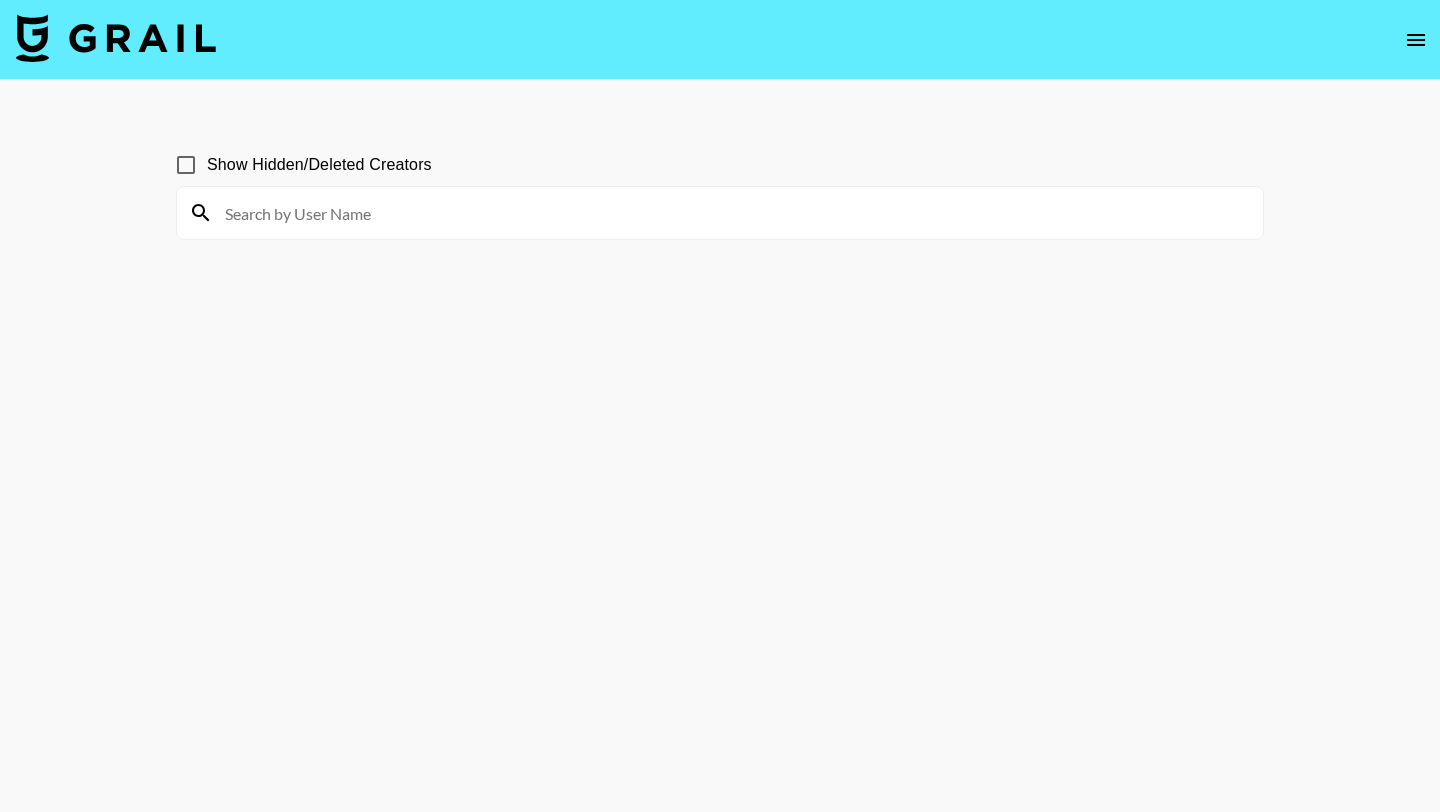 click 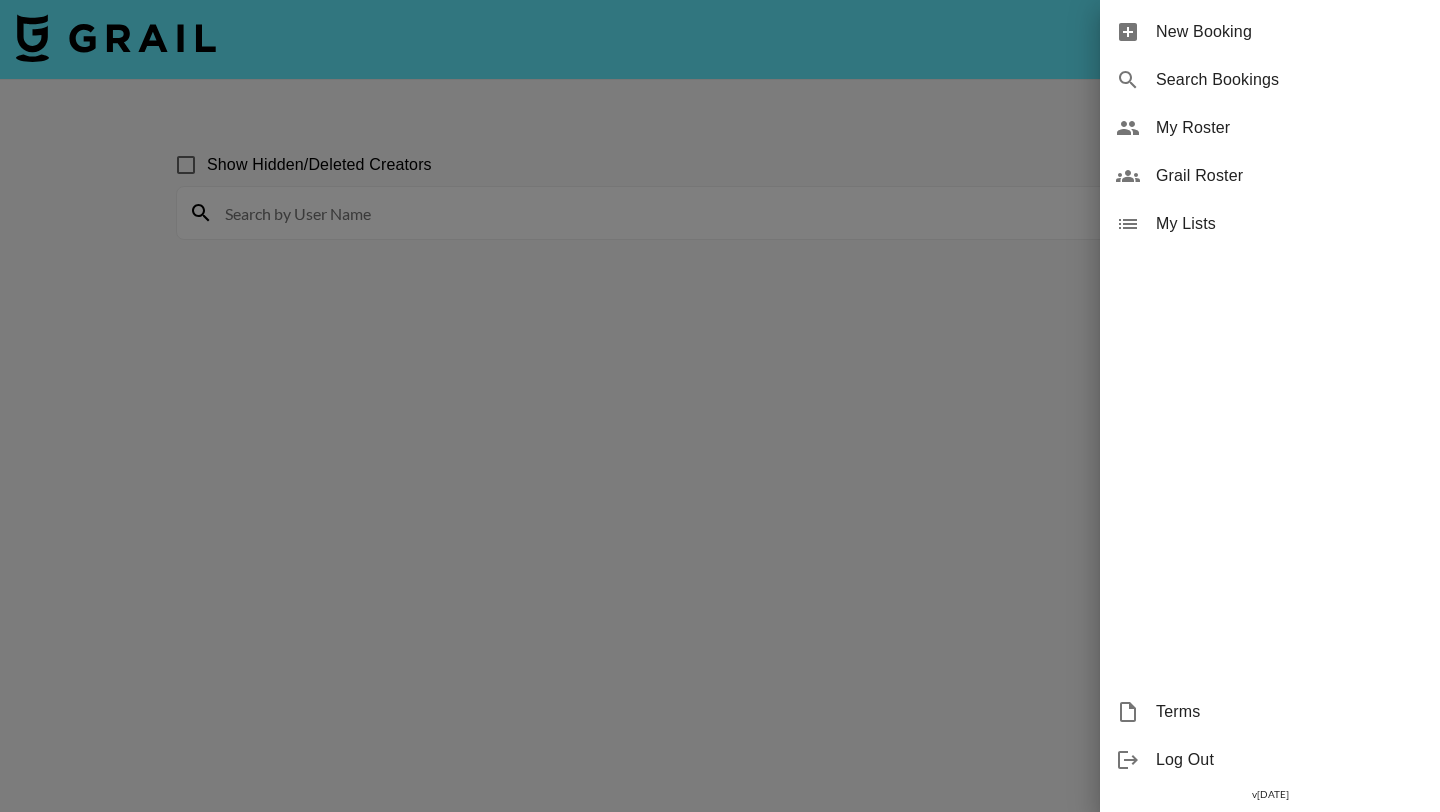 click on "New Booking" at bounding box center [1290, 32] 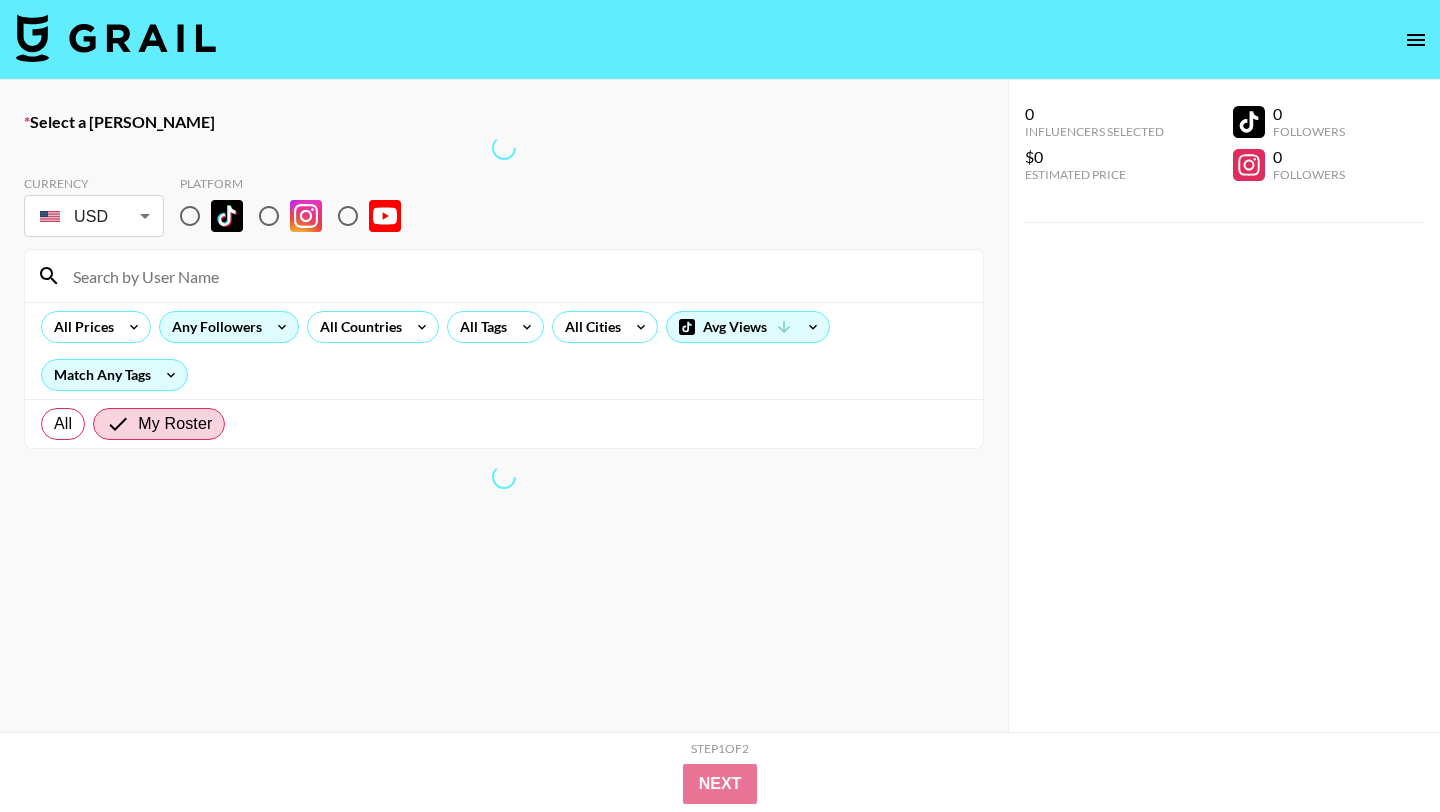 click on "Any Followers" at bounding box center (213, 327) 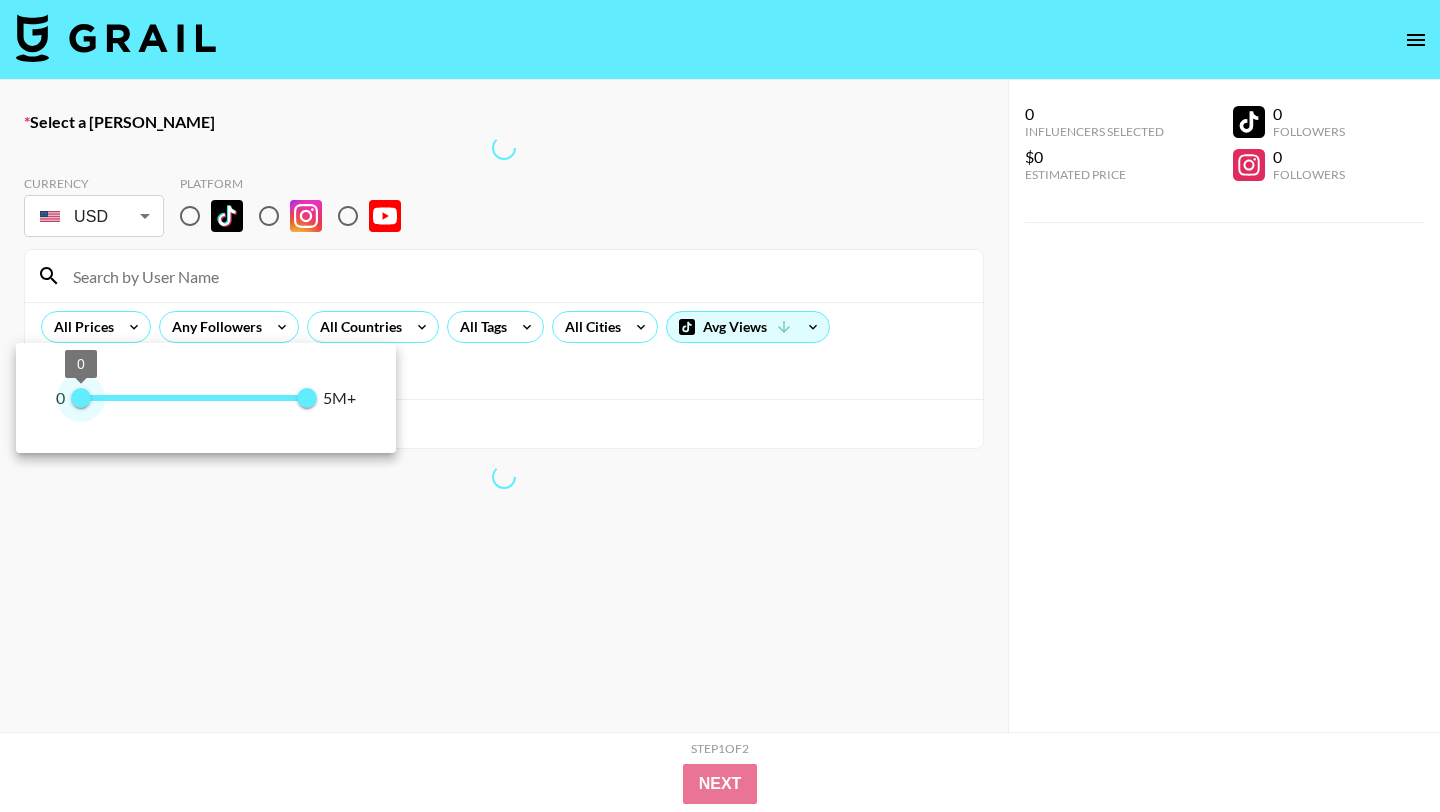 type on "5000000" 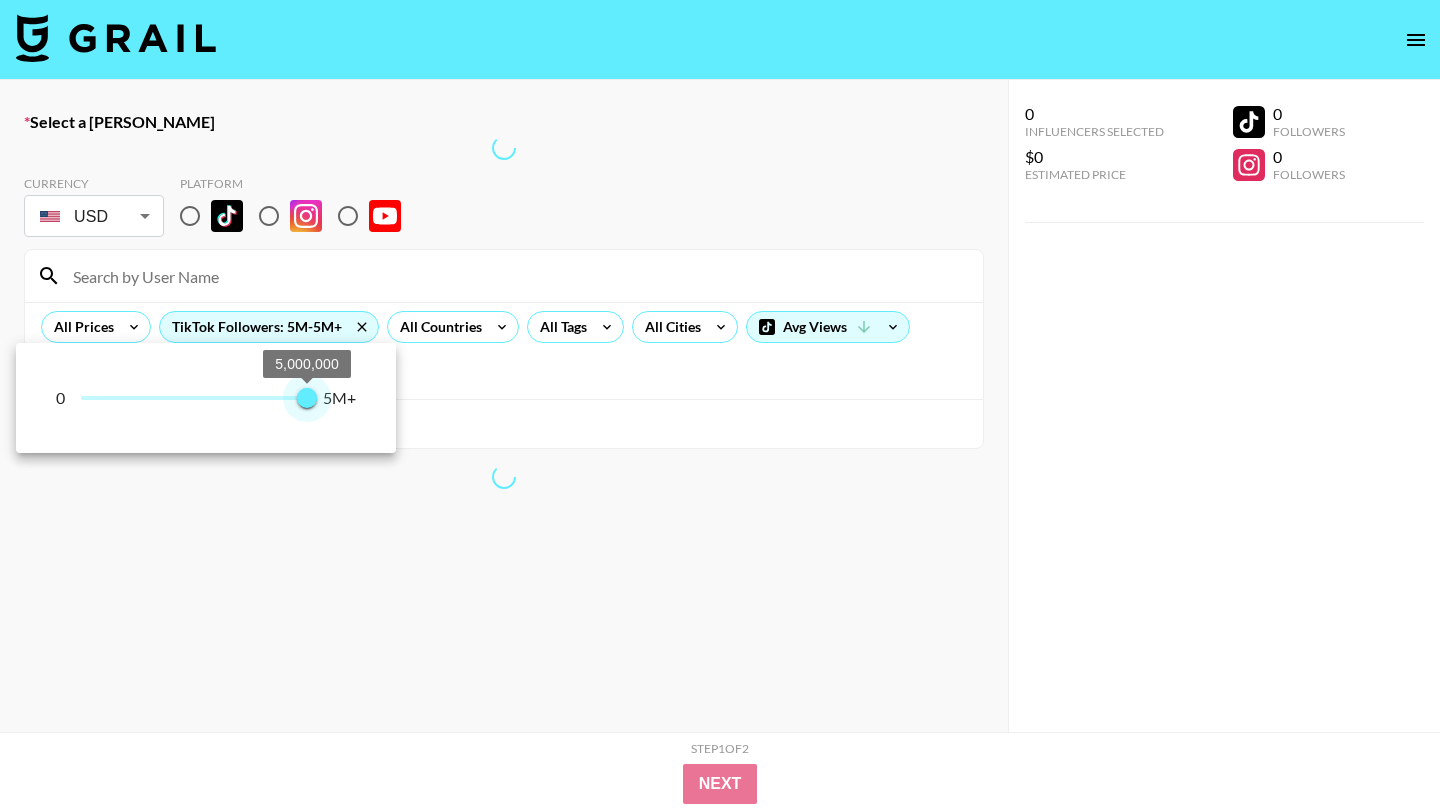 drag, startPoint x: 77, startPoint y: 398, endPoint x: 365, endPoint y: 404, distance: 288.0625 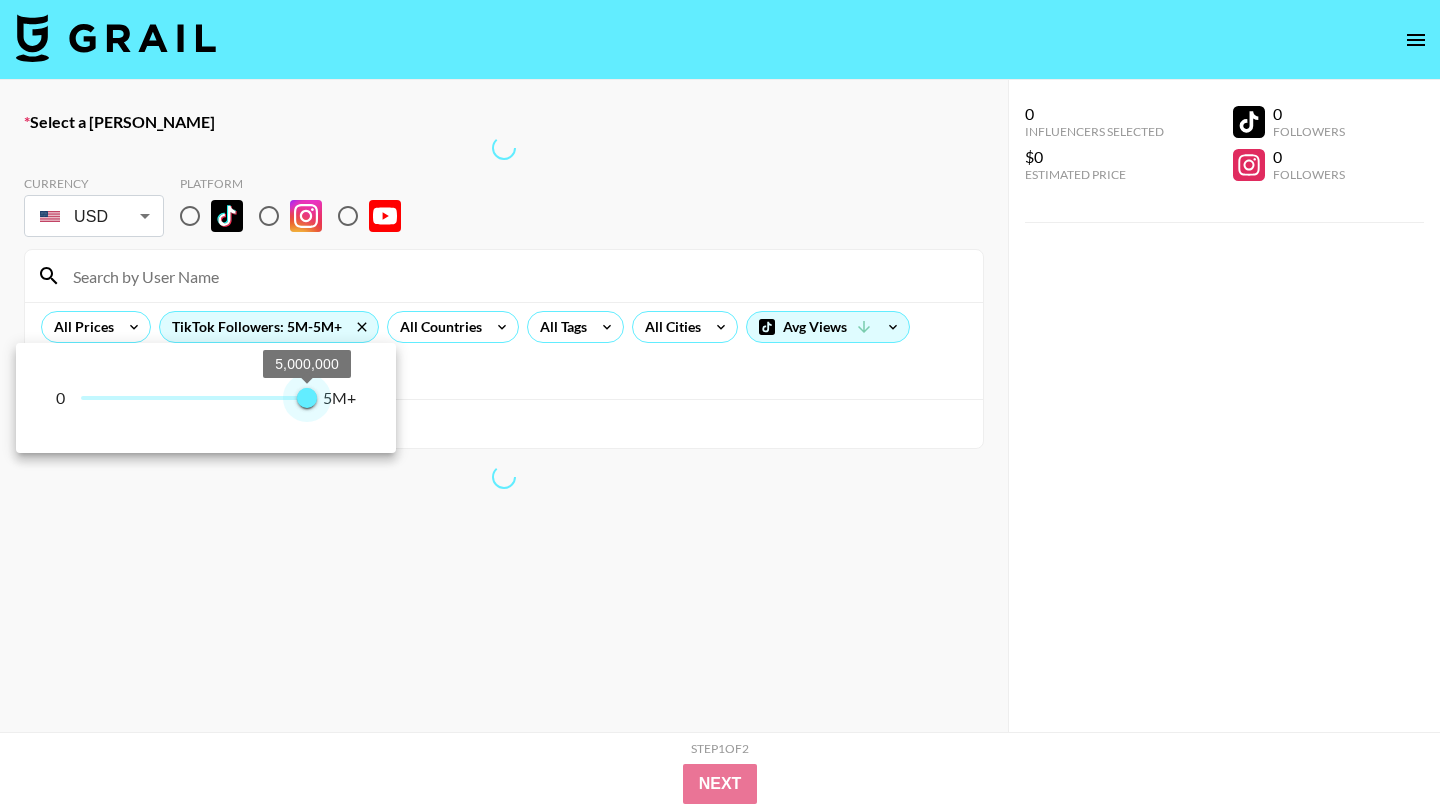 click on "0 5,000,000 5,000,000 5M+" at bounding box center [206, 398] 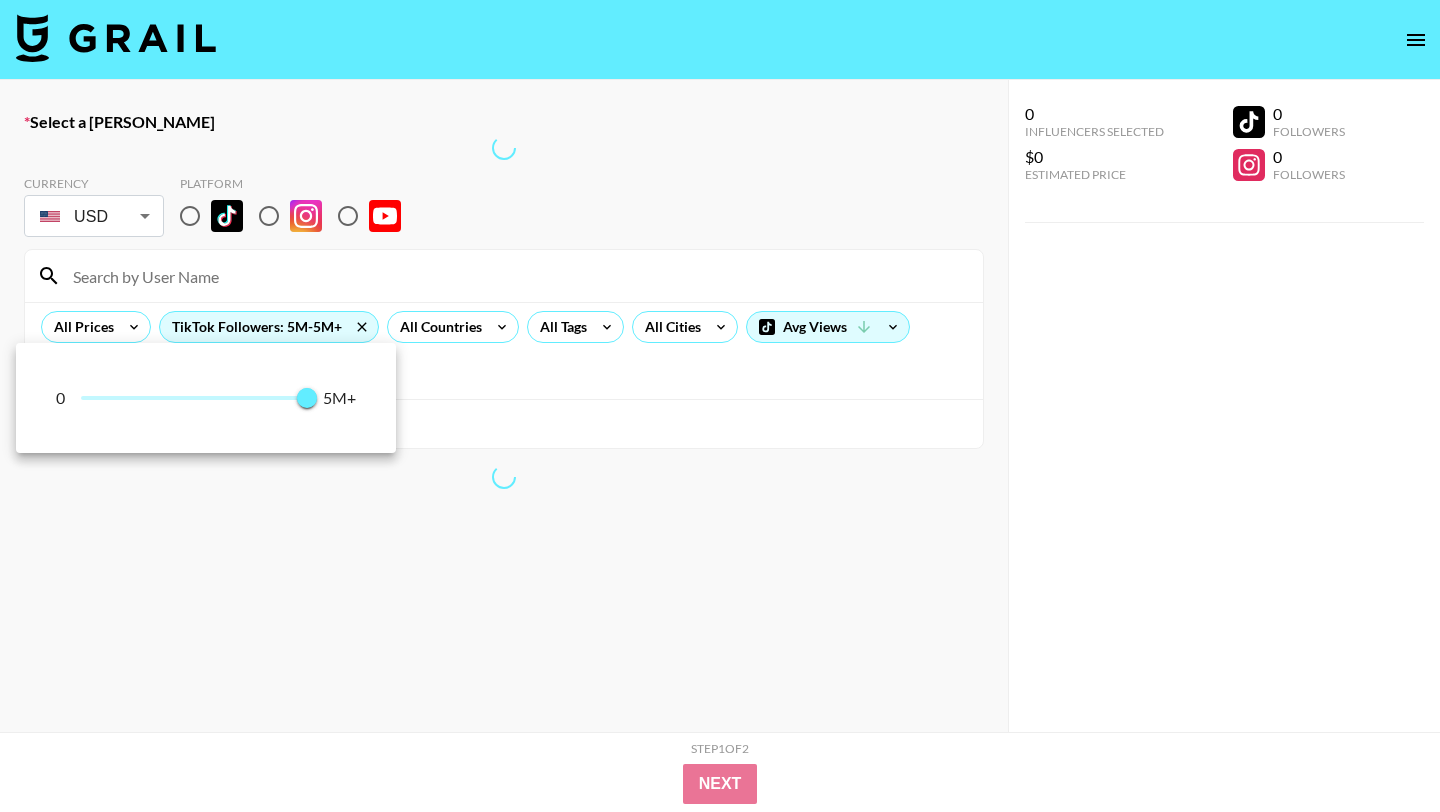 click on "0 5,000,000 5,000,000 5M+" at bounding box center [720, 406] 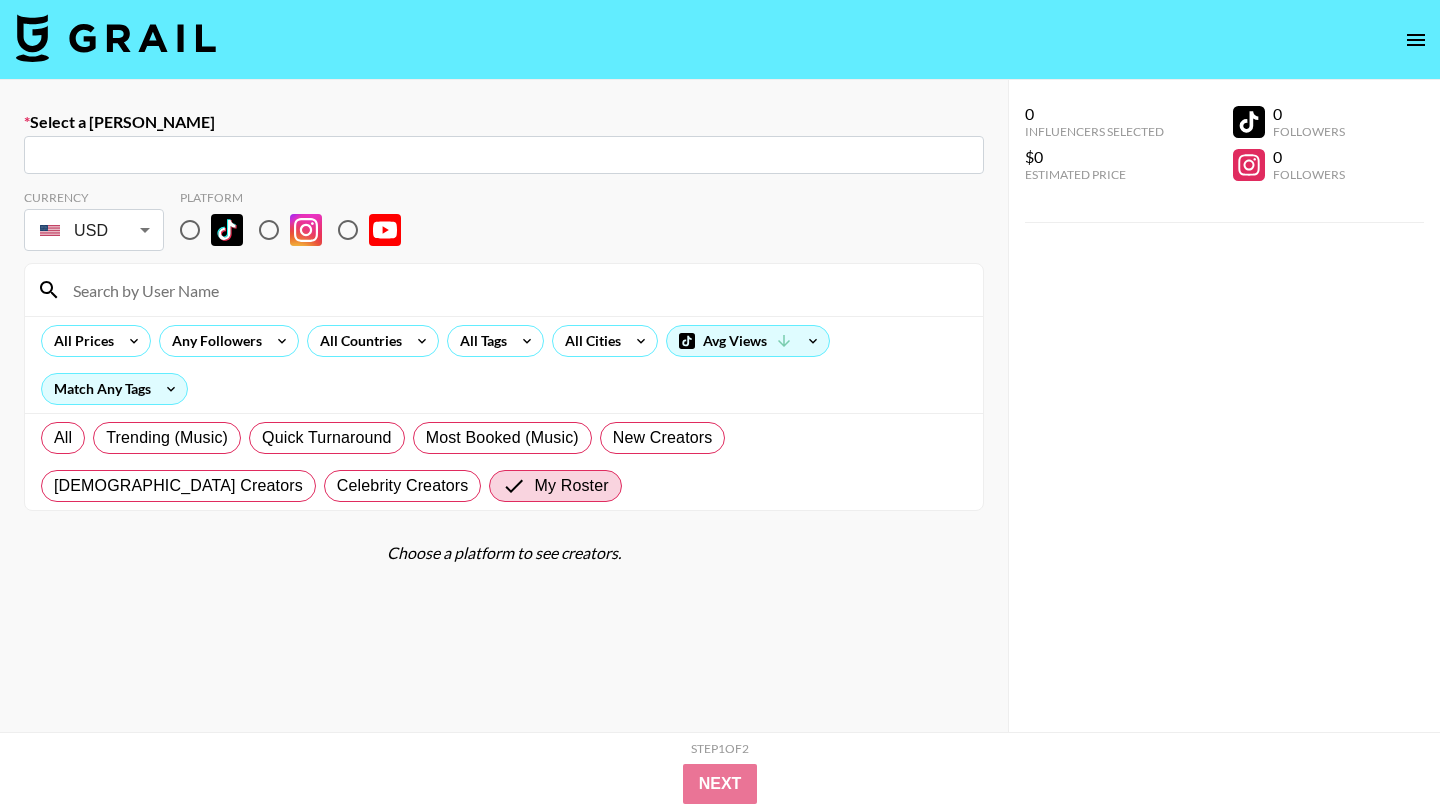 scroll, scrollTop: 0, scrollLeft: 0, axis: both 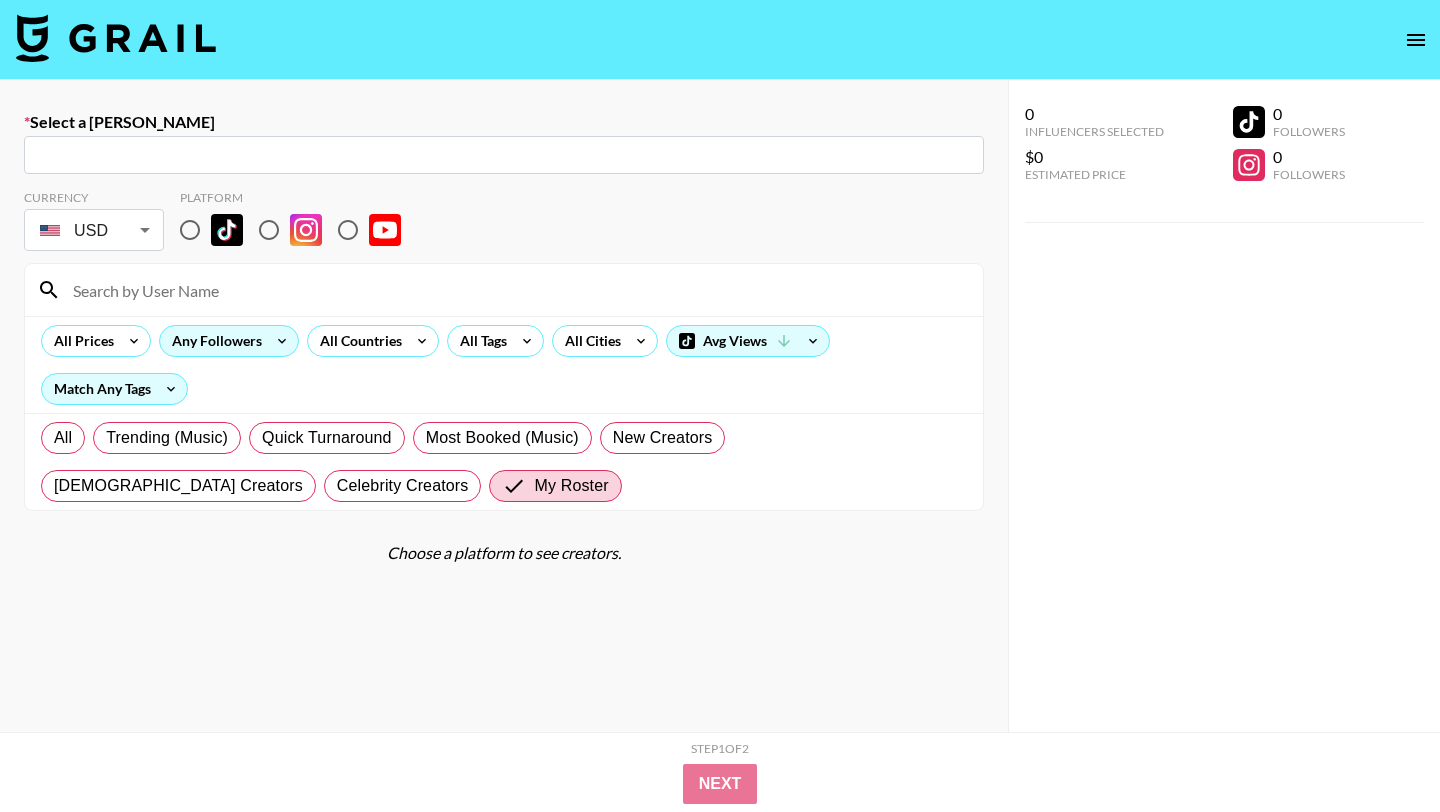 click on "Any Followers" at bounding box center (213, 341) 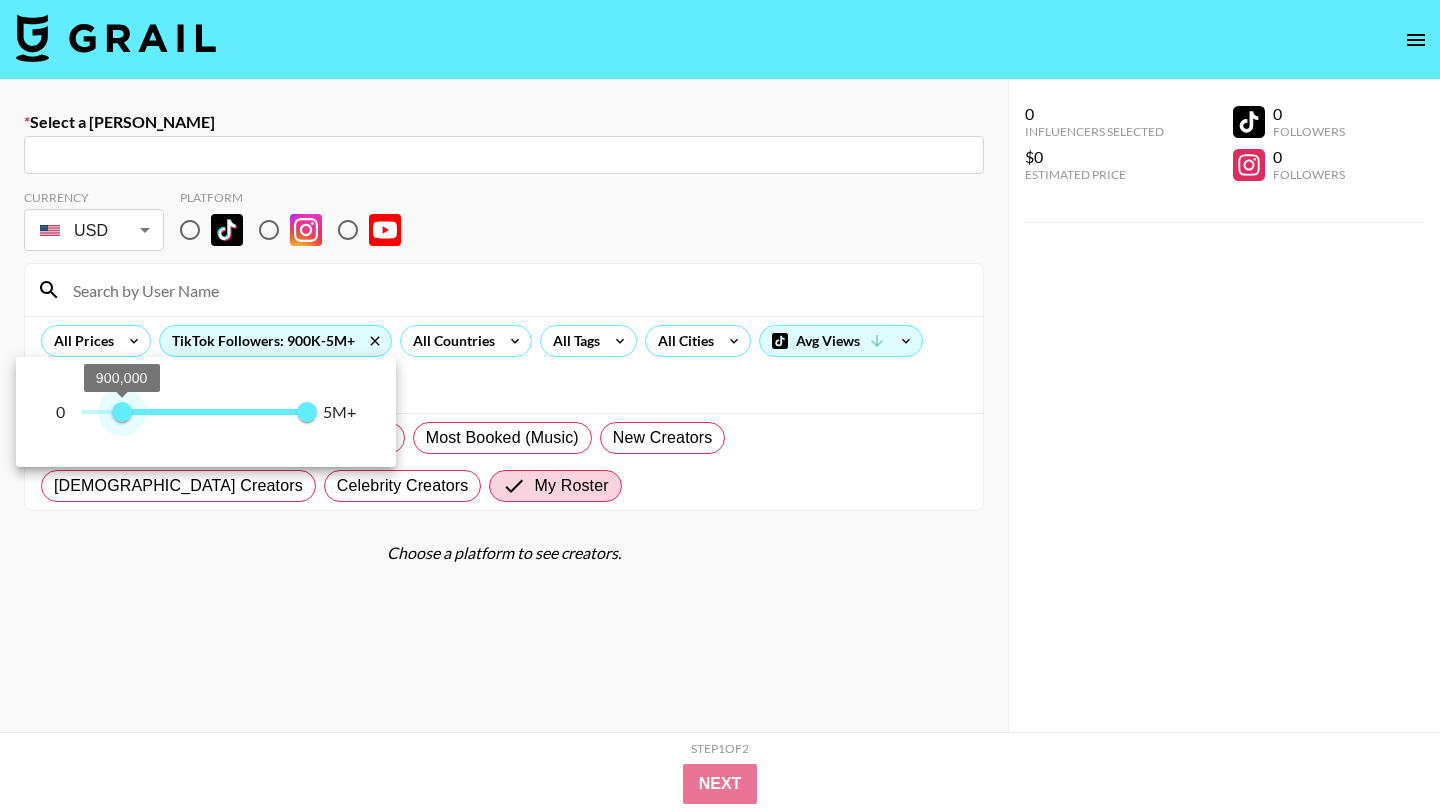 type on "5000000" 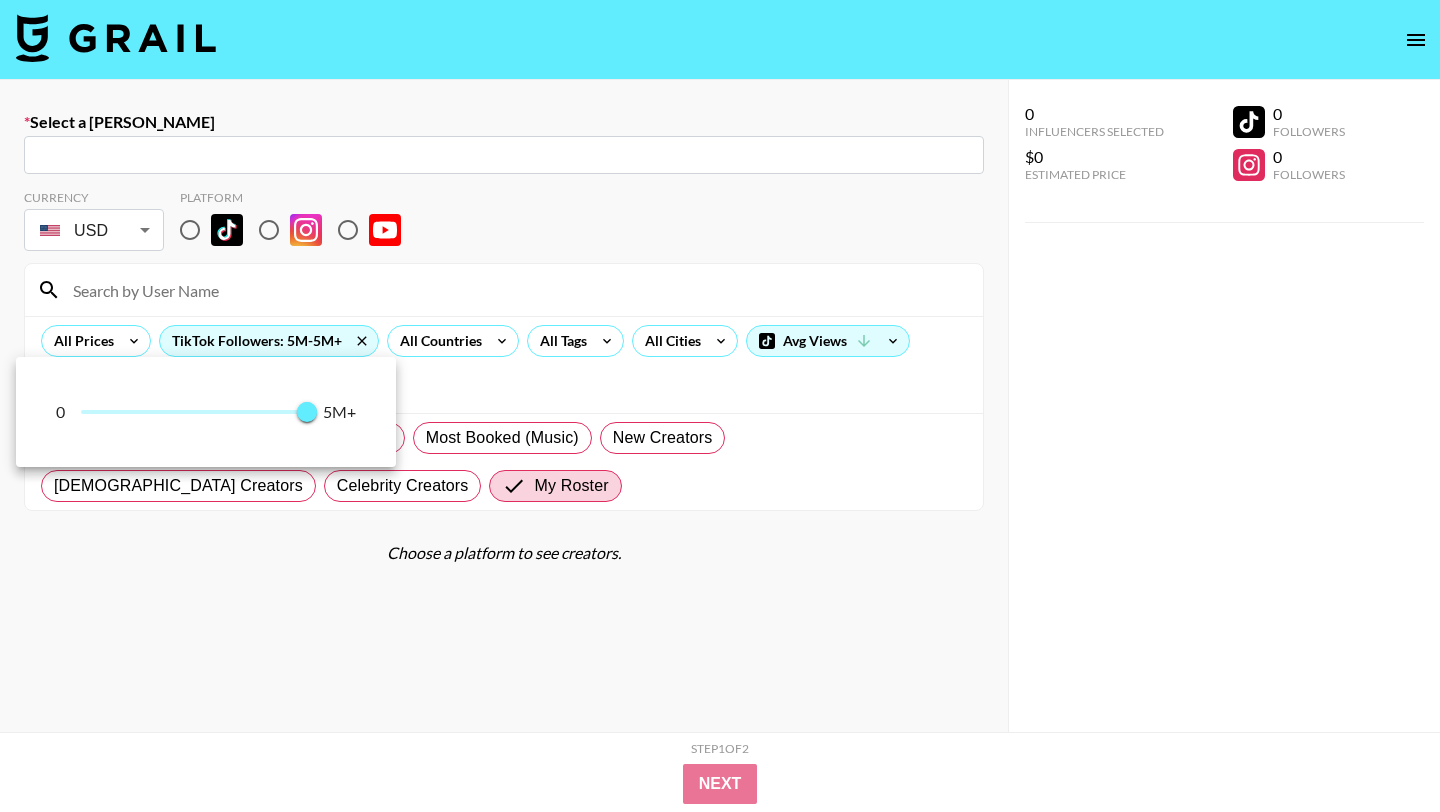 click at bounding box center [720, 406] 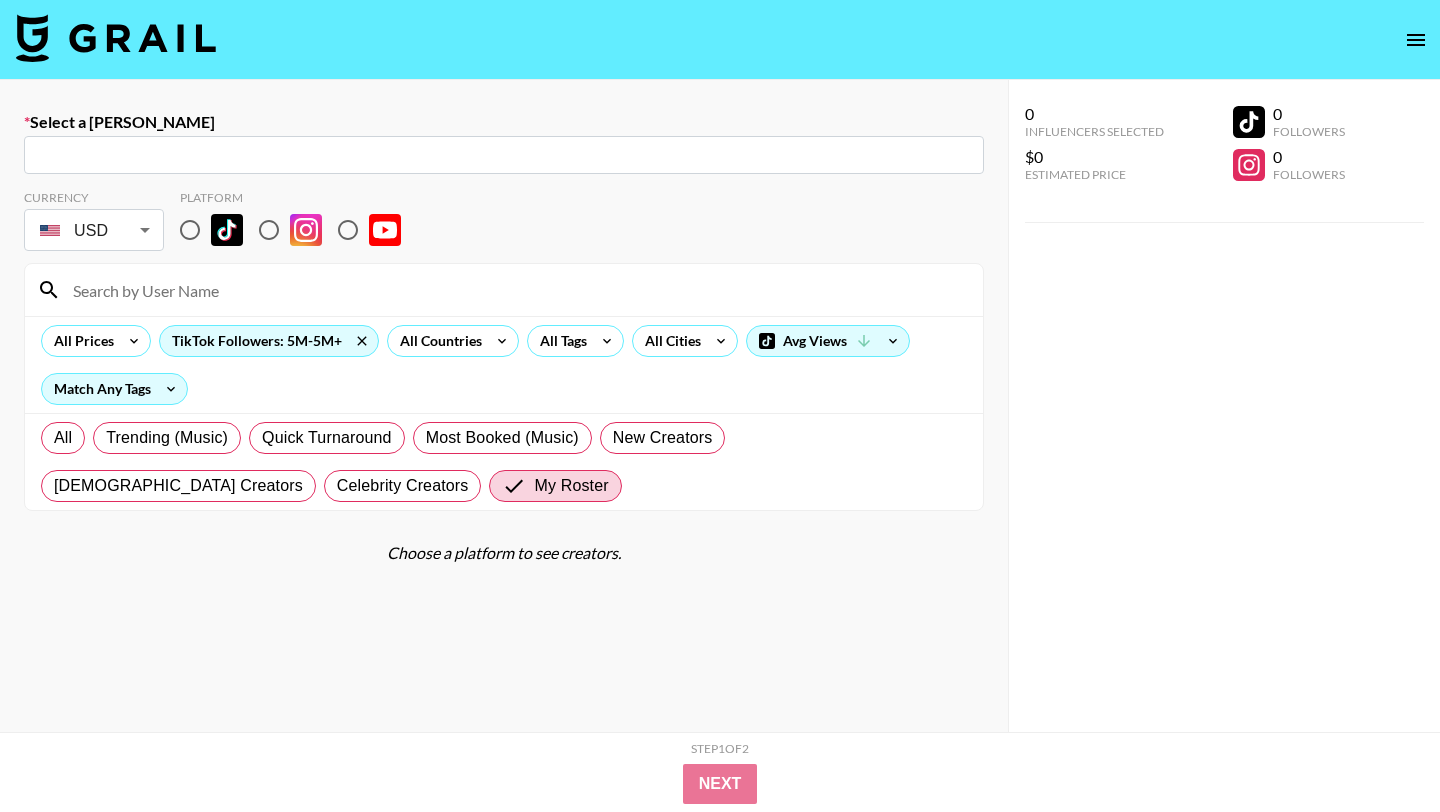 click at bounding box center [190, 230] 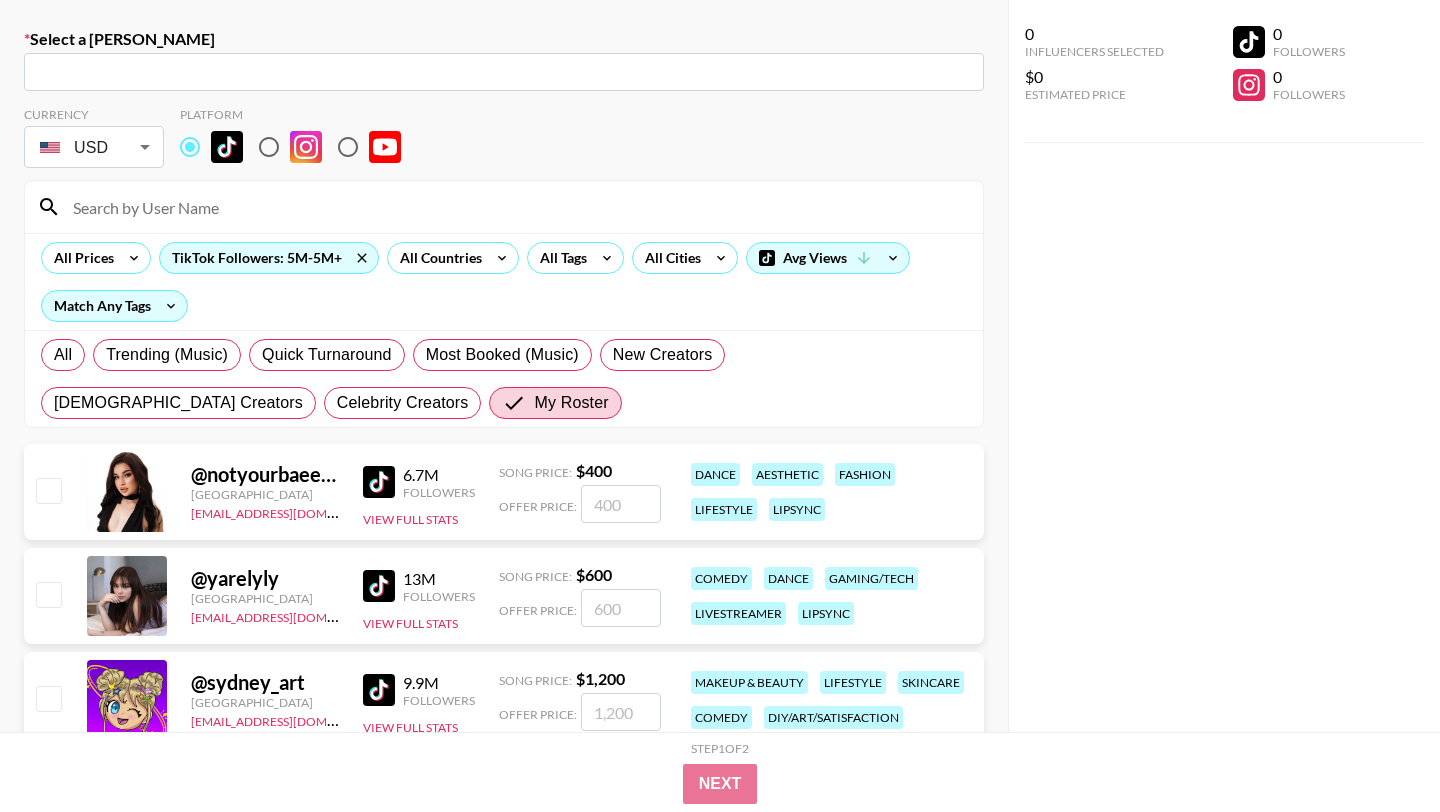 scroll, scrollTop: 0, scrollLeft: 0, axis: both 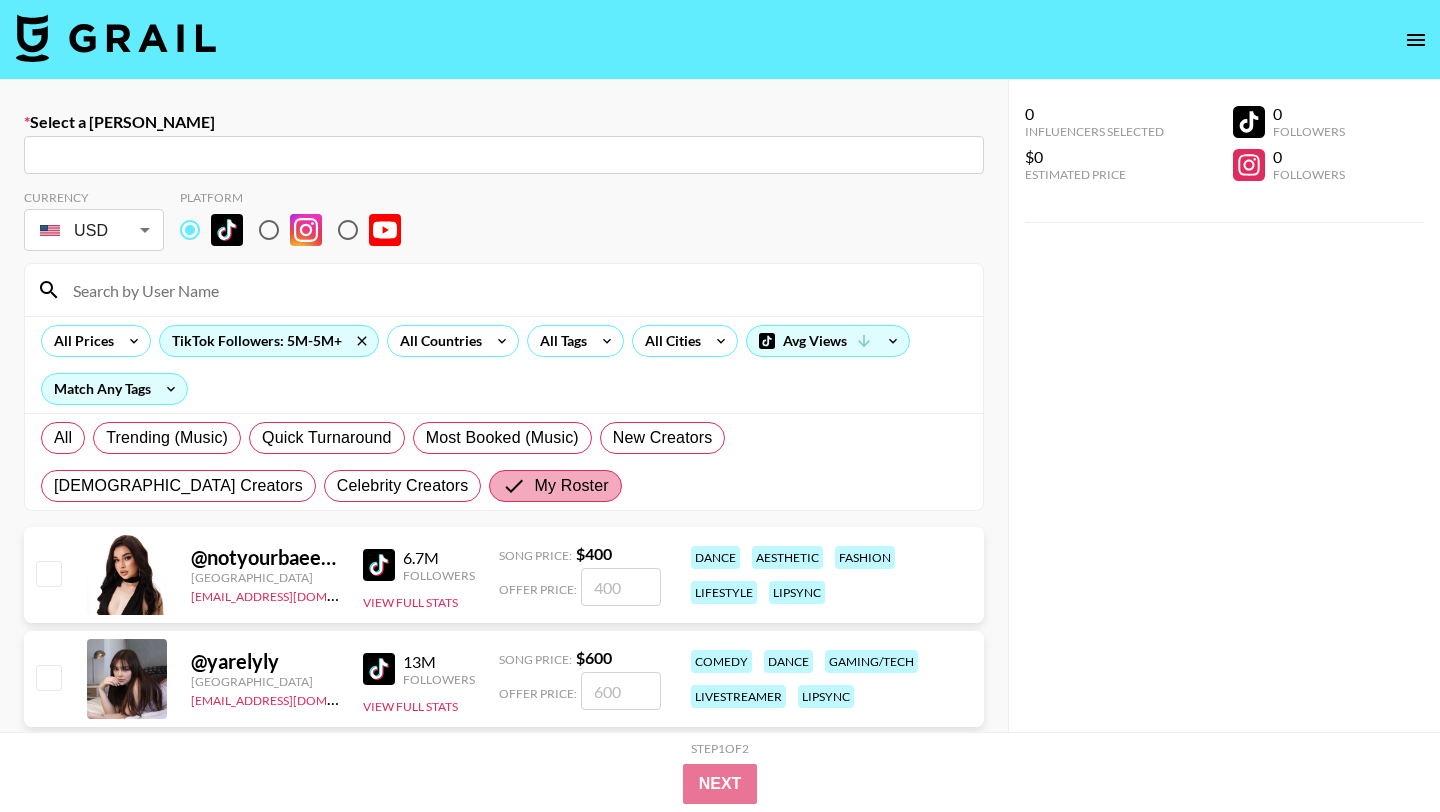 click on "My Roster" at bounding box center (555, 486) 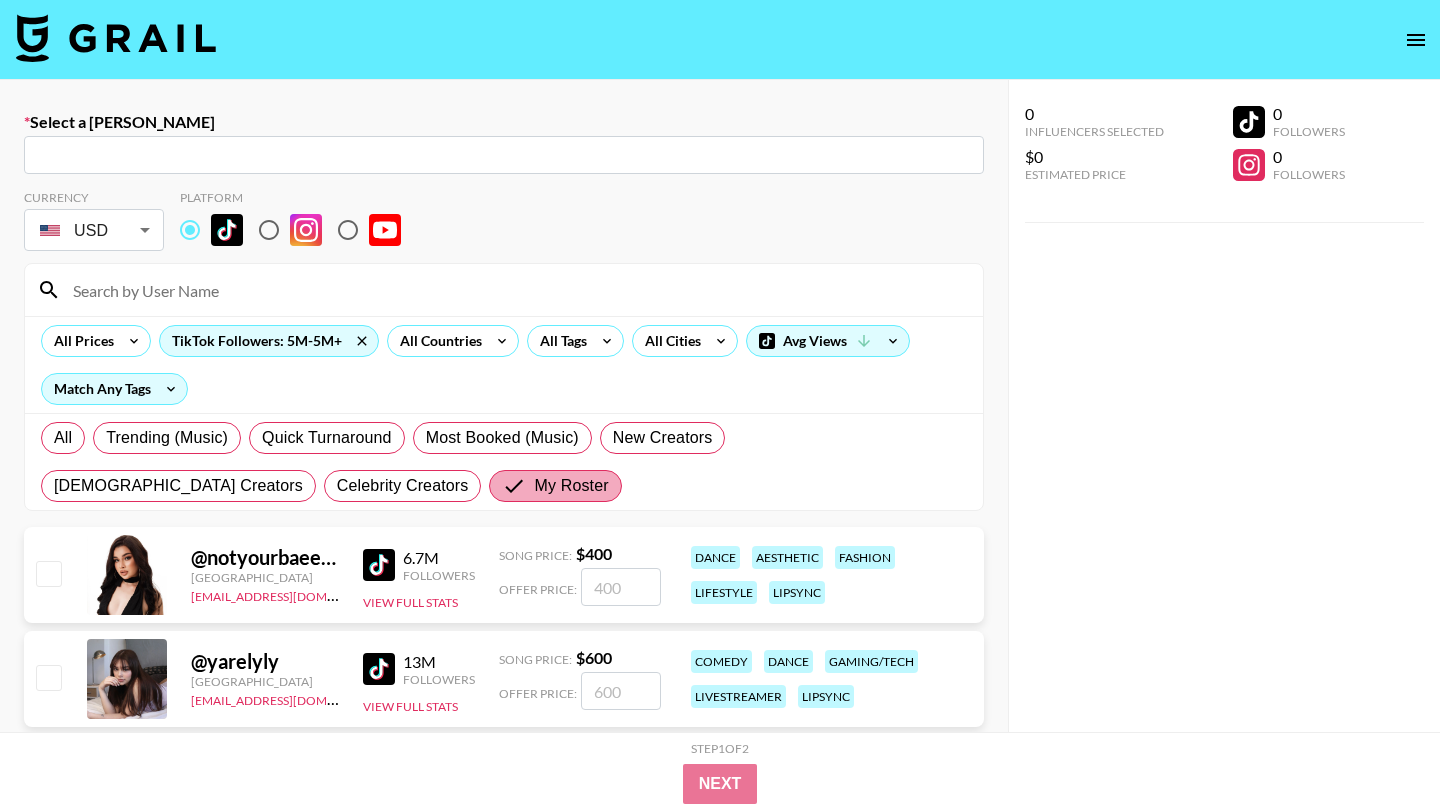 click on "My Roster" at bounding box center (555, 486) 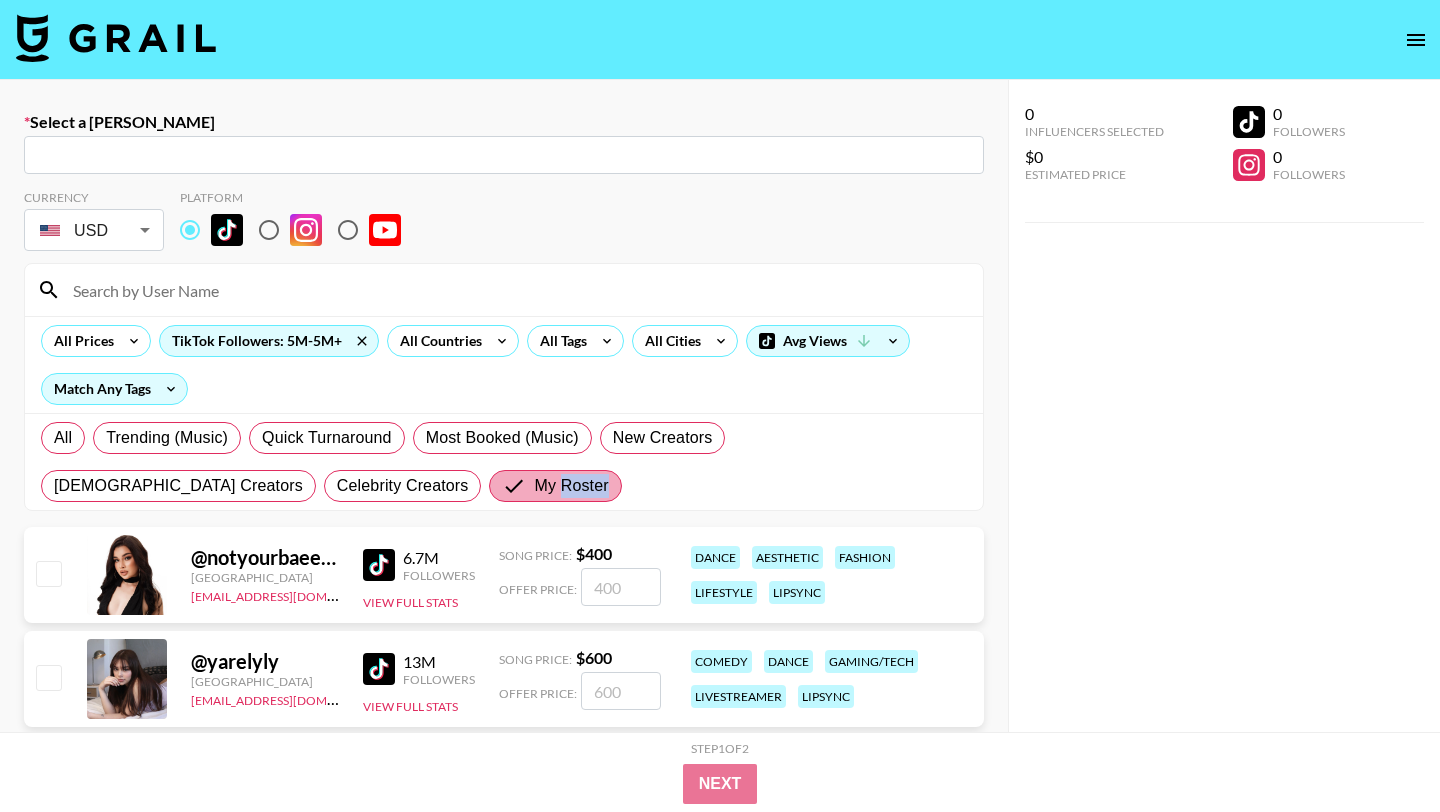 click on "My Roster" at bounding box center (571, 486) 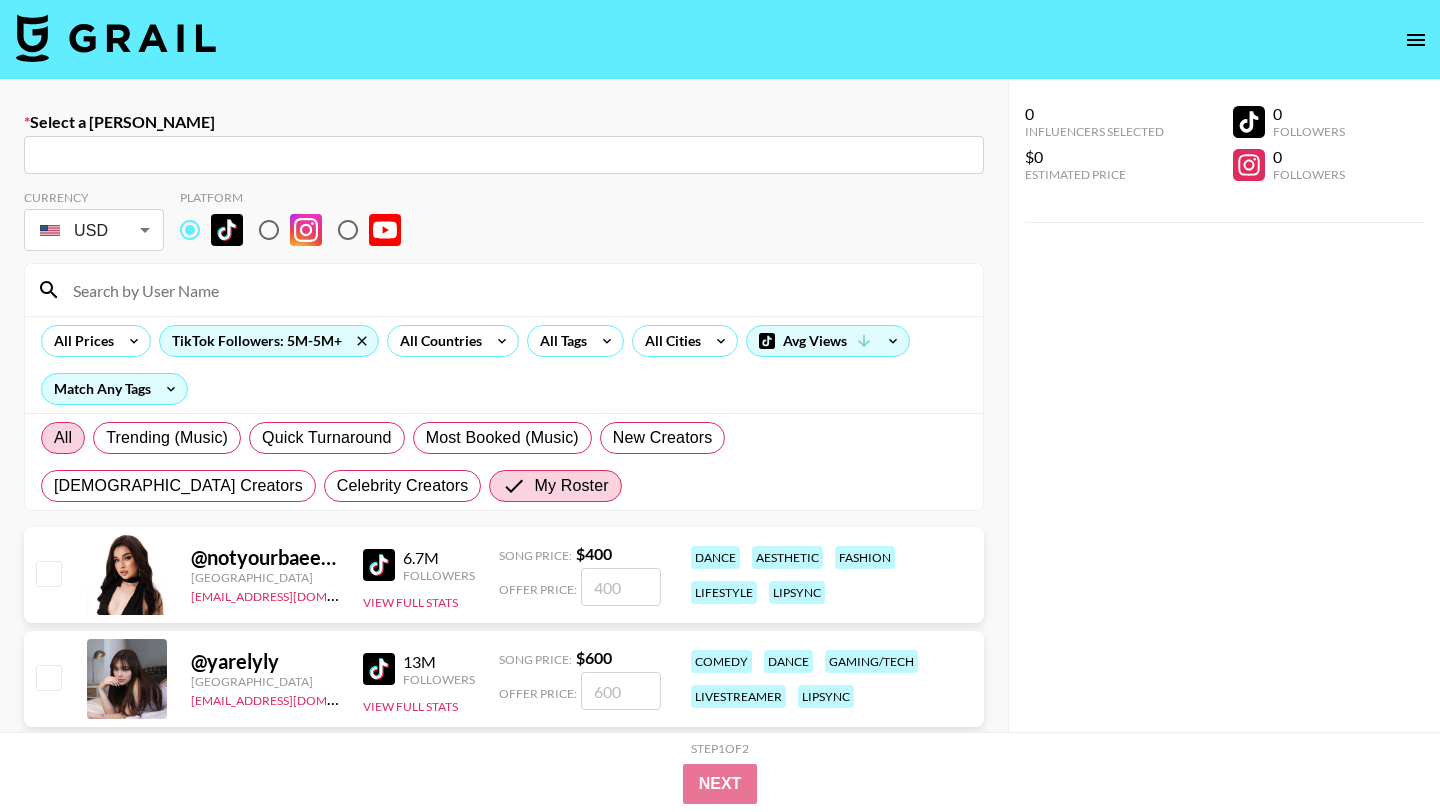 click on "All" at bounding box center (63, 438) 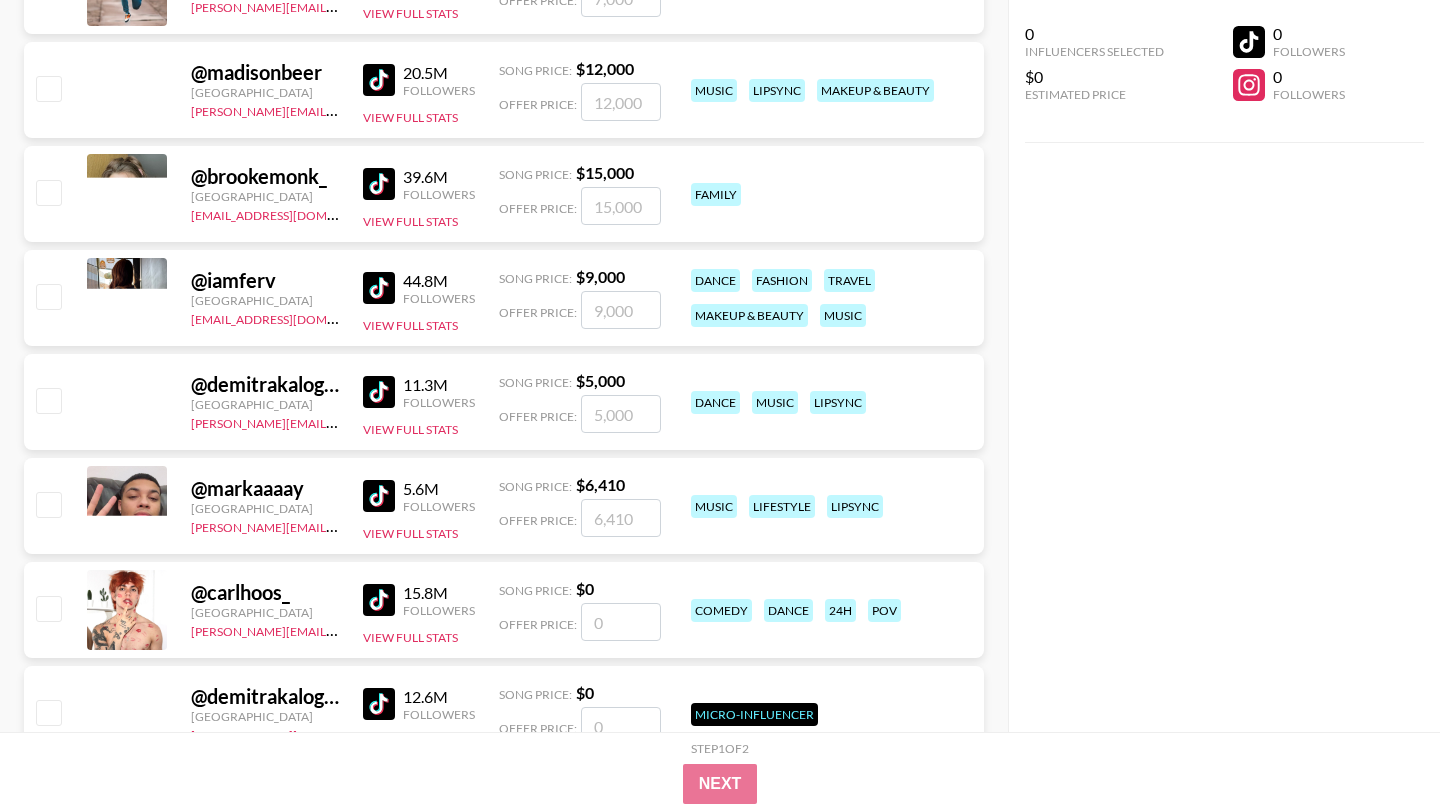 scroll, scrollTop: 0, scrollLeft: 0, axis: both 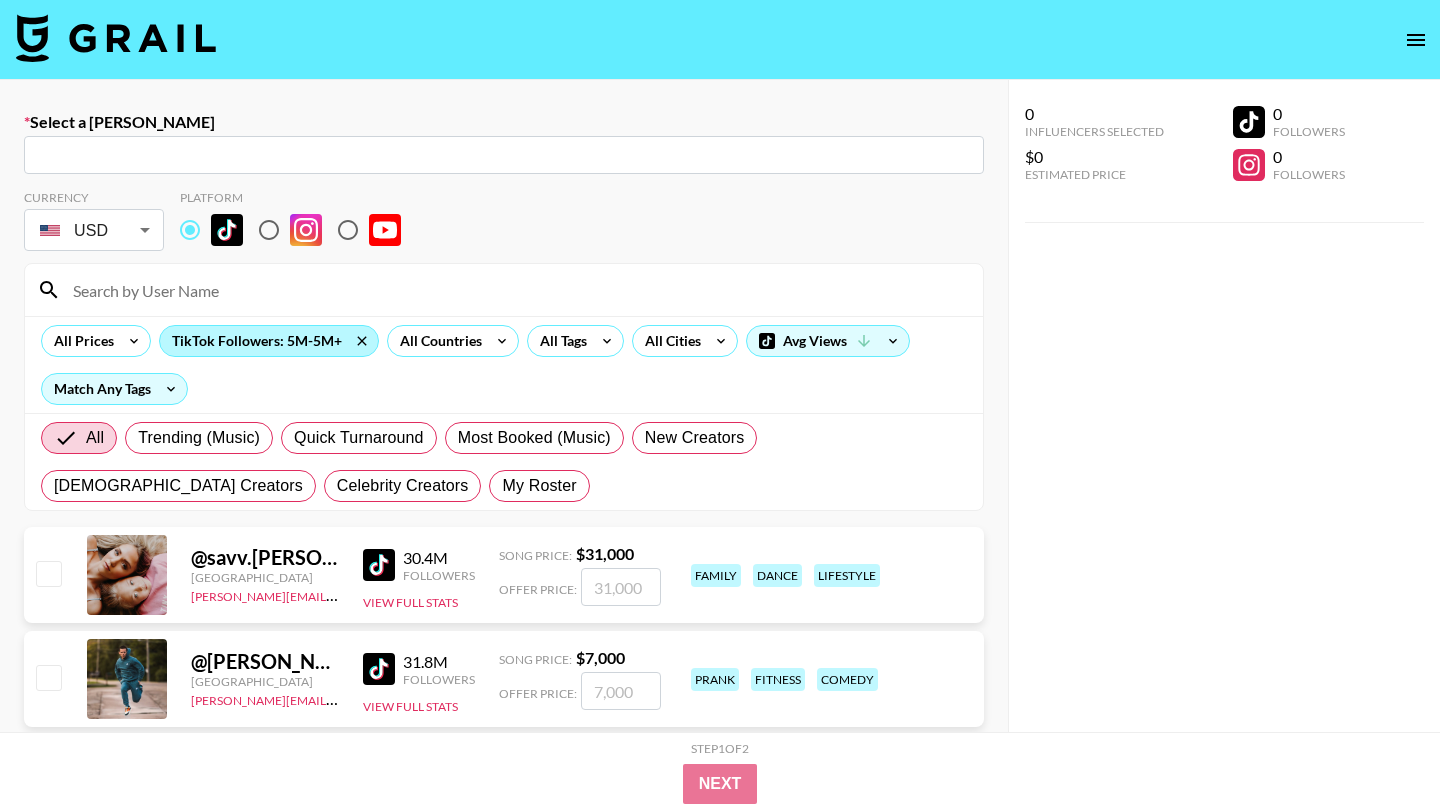 click on "TikTok Followers: 5M-5M+" at bounding box center [269, 341] 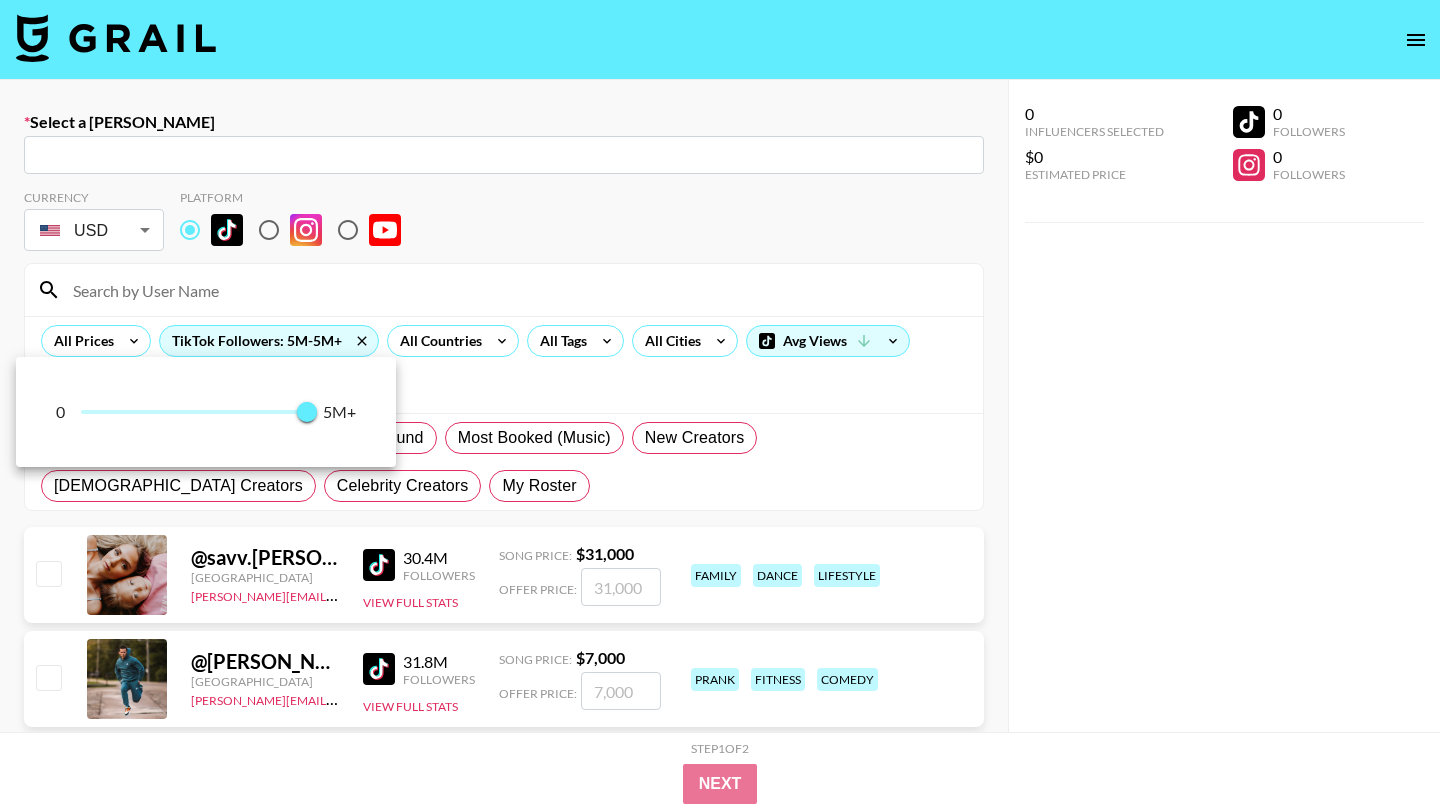 click at bounding box center (720, 406) 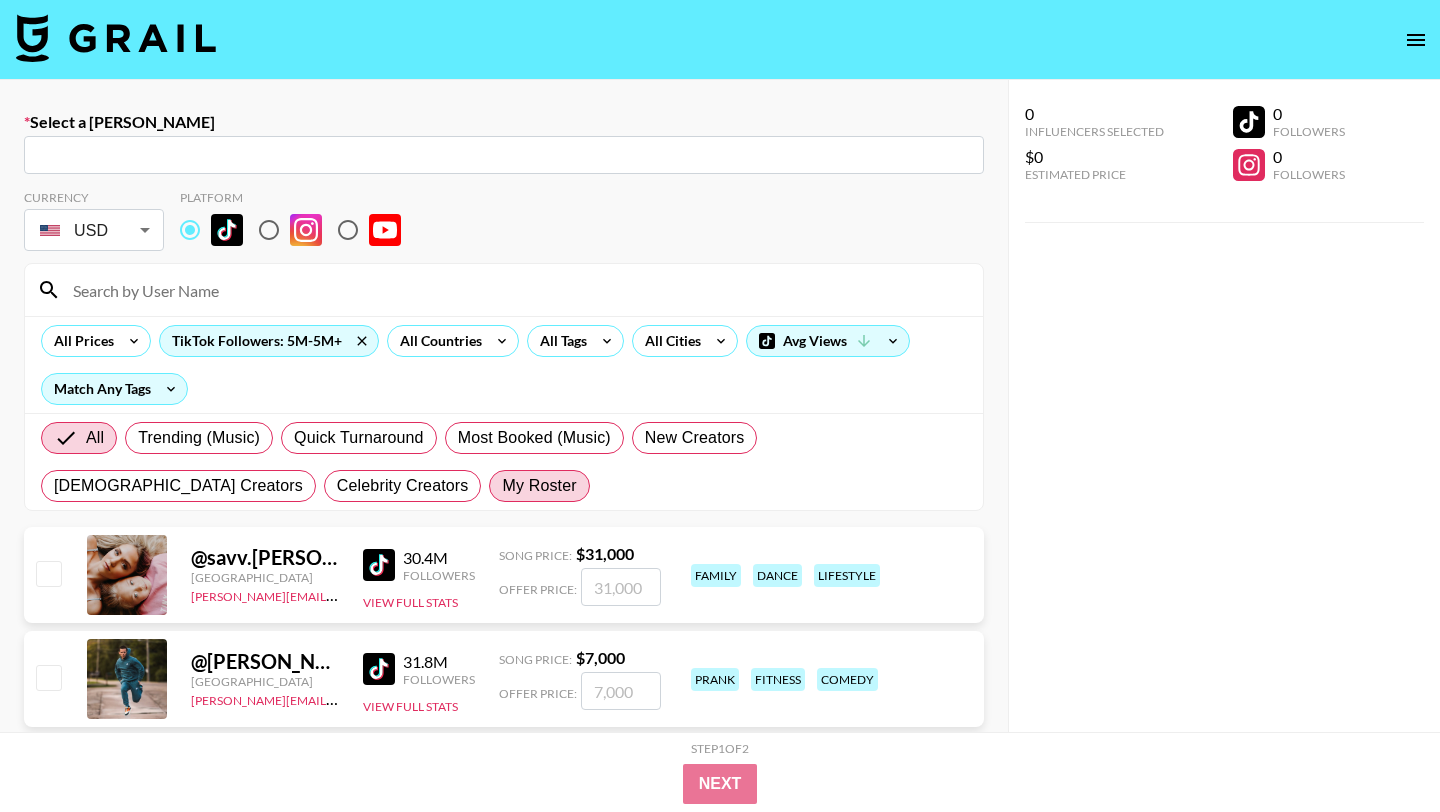 click on "My Roster" at bounding box center (539, 486) 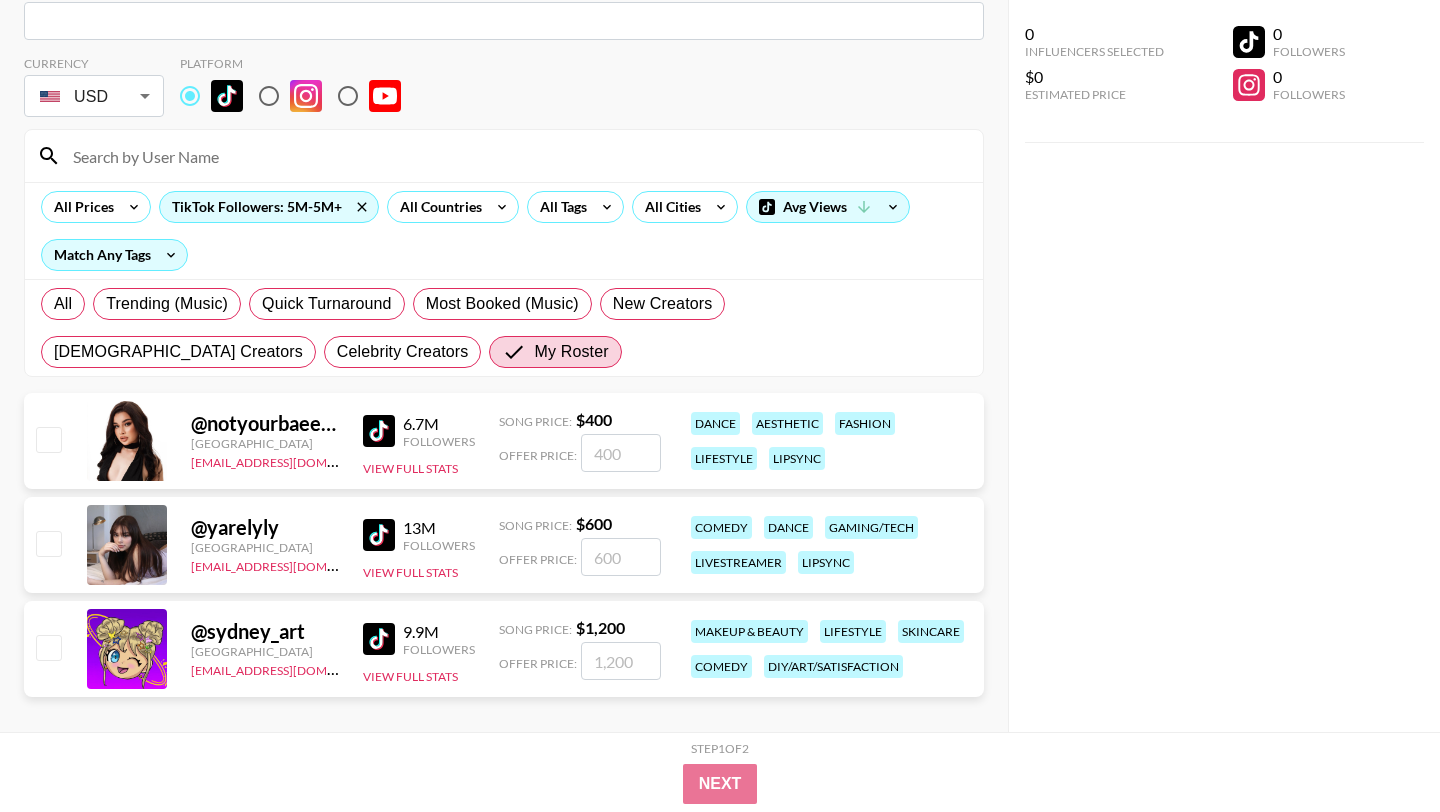 scroll, scrollTop: 155, scrollLeft: 0, axis: vertical 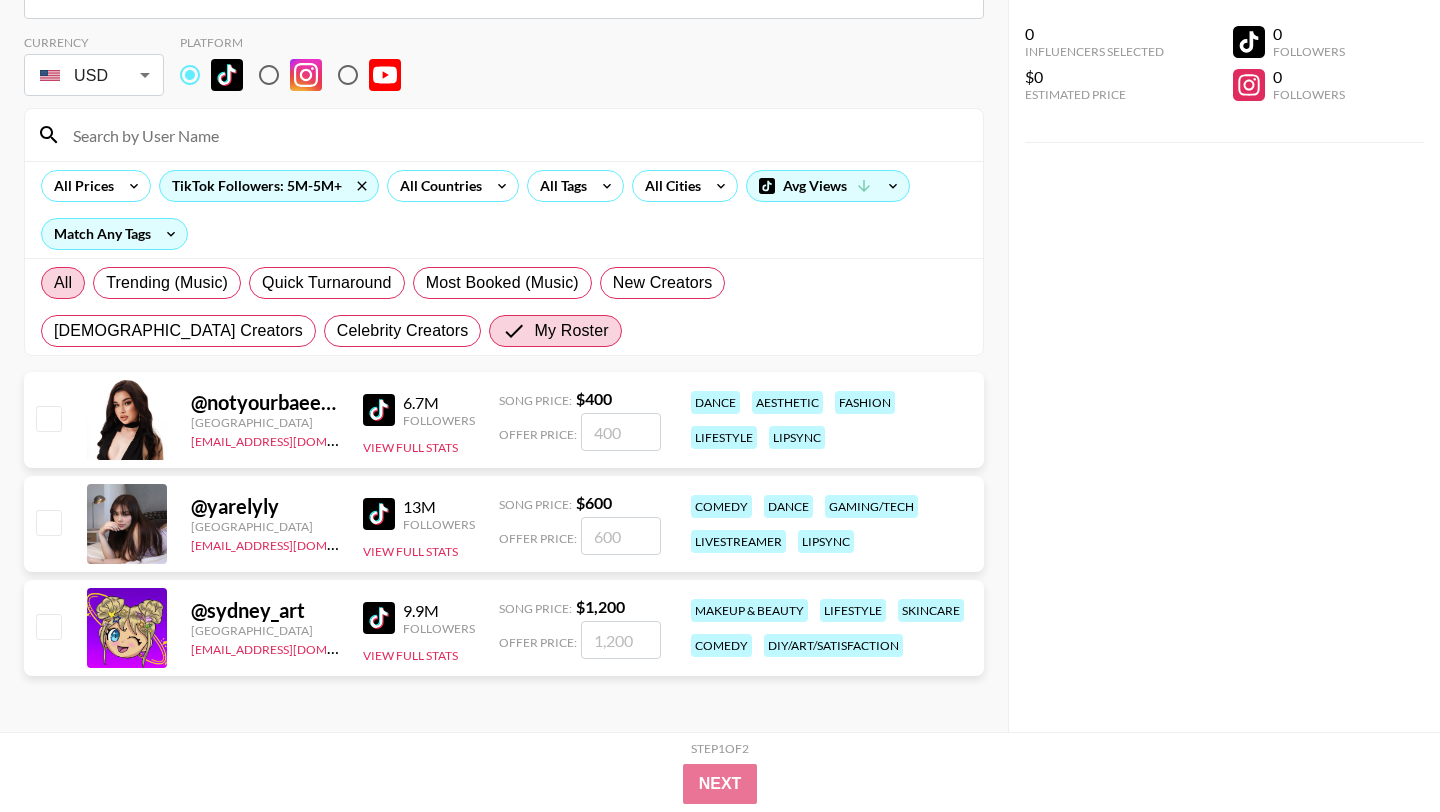 click on "All Trending (Music) Quick Turnaround Most Booked (Music) New Creators [DEMOGRAPHIC_DATA] Creators Celebrity Creators My Roster" at bounding box center [504, 307] 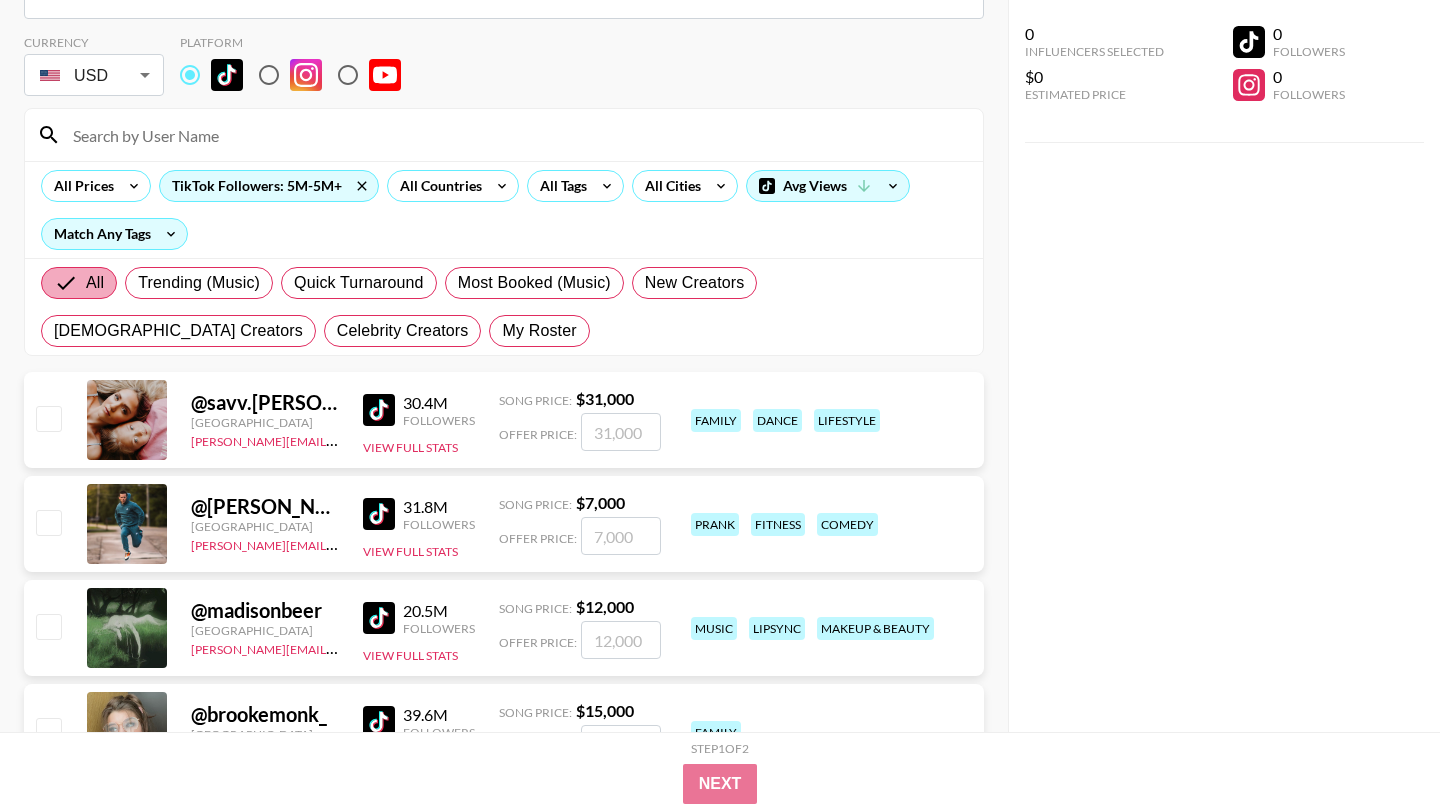 click on "All" at bounding box center (95, 283) 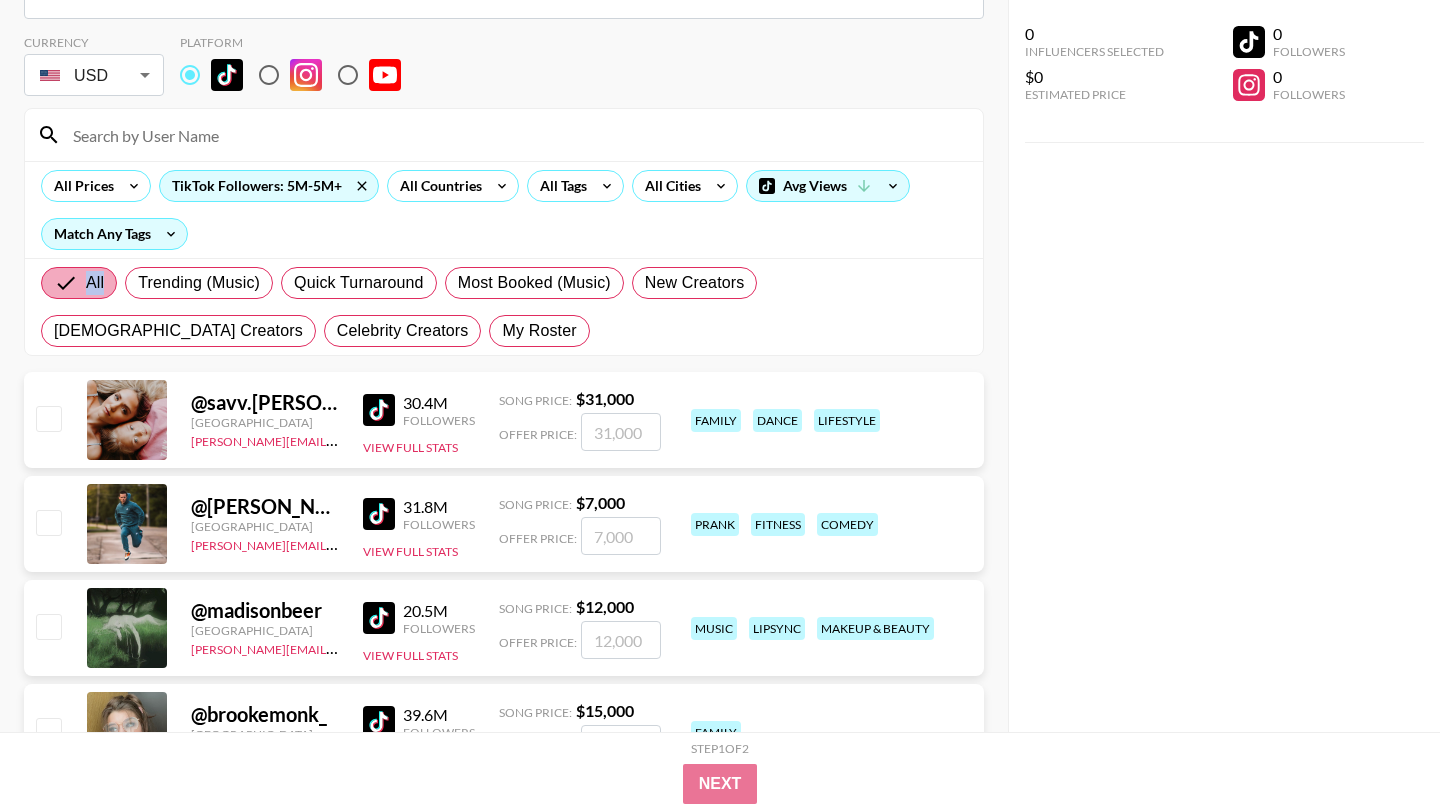 click on "All" at bounding box center (95, 283) 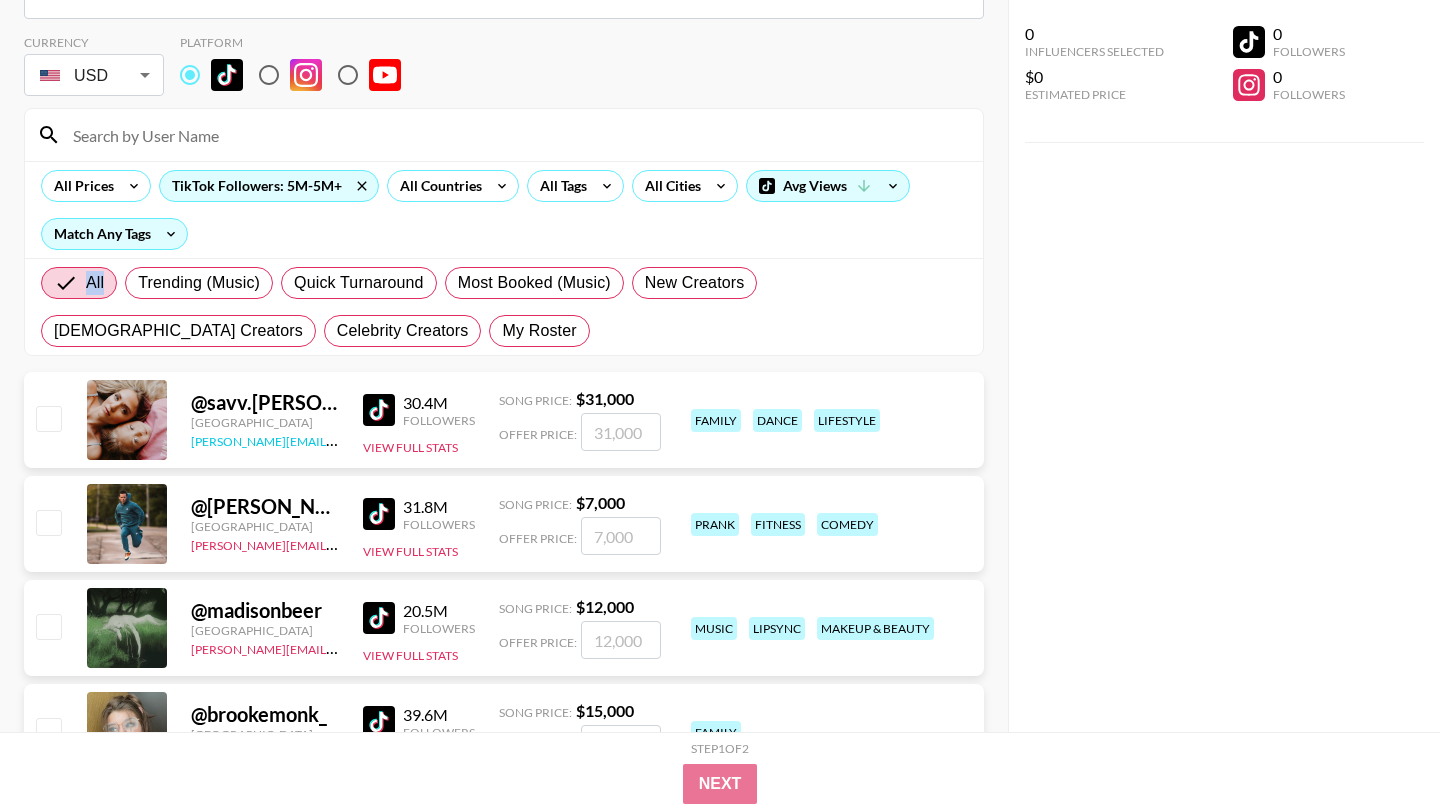 click on "[PERSON_NAME][EMAIL_ADDRESS][DOMAIN_NAME]" at bounding box center (339, 439) 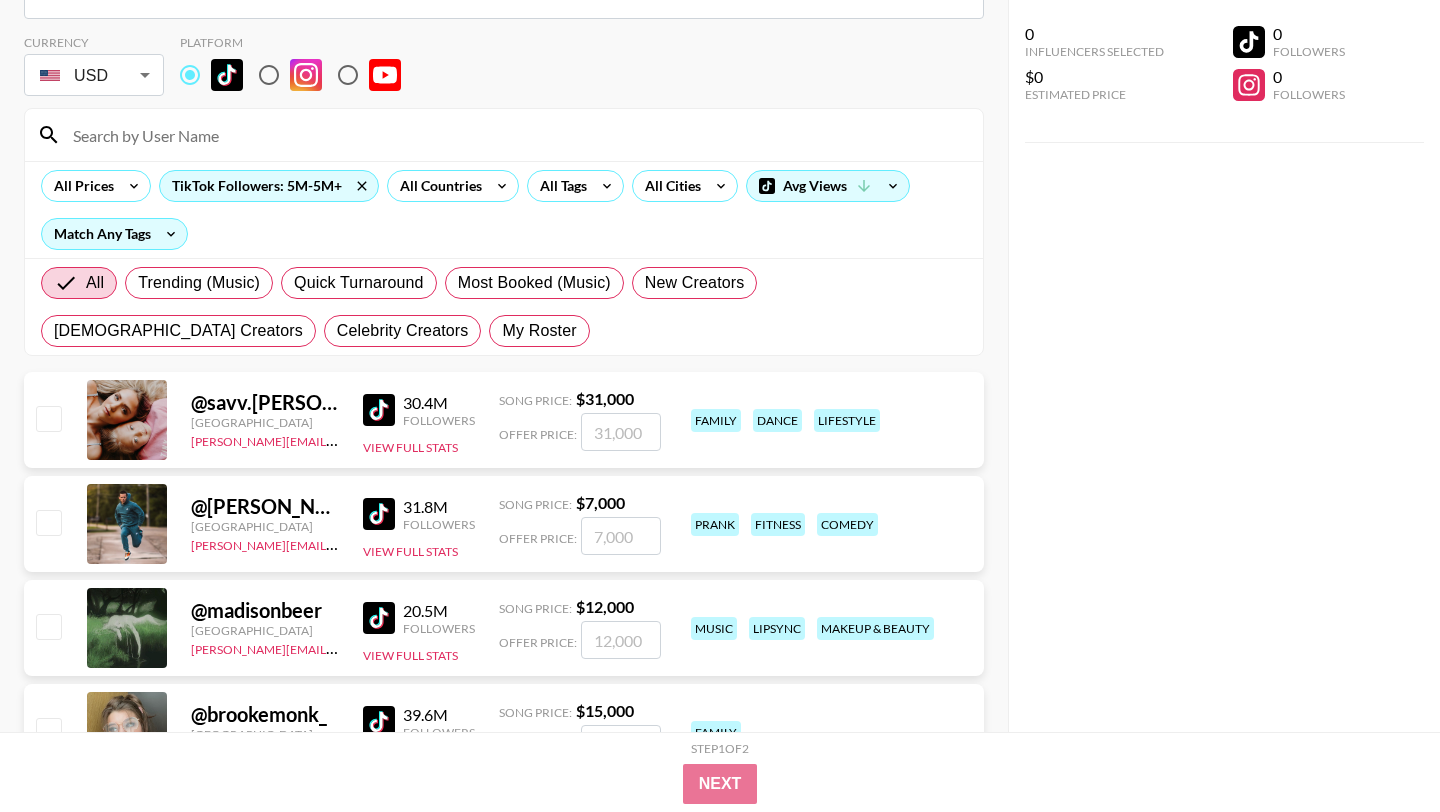 click on "@ savv.[PERSON_NAME] [GEOGRAPHIC_DATA] [PERSON_NAME][EMAIL_ADDRESS][DOMAIN_NAME] 30.4M Followers View Full Stats   Song Price: $ 31,000 Offer Price: family dance lifestyle" at bounding box center [504, 420] 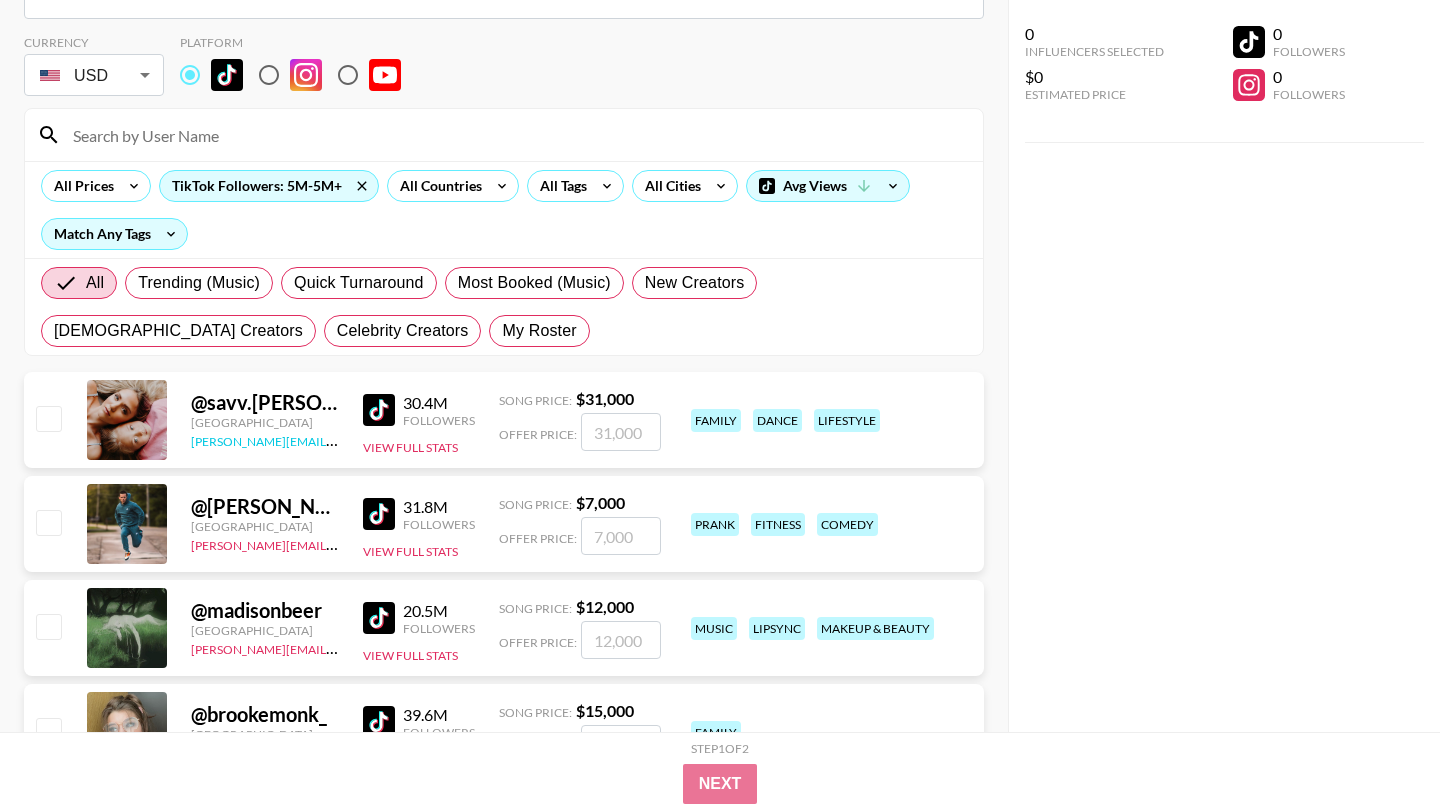 click on "[PERSON_NAME][EMAIL_ADDRESS][DOMAIN_NAME]" at bounding box center [339, 439] 